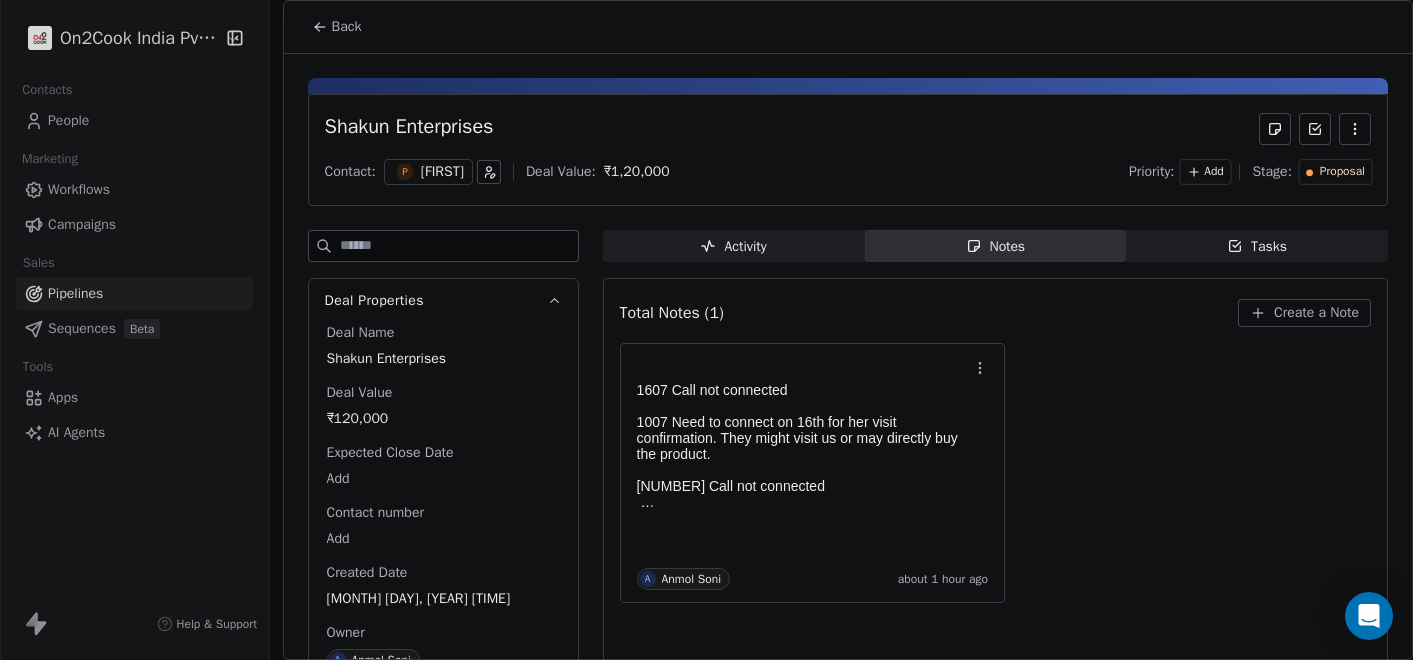 scroll, scrollTop: 0, scrollLeft: 0, axis: both 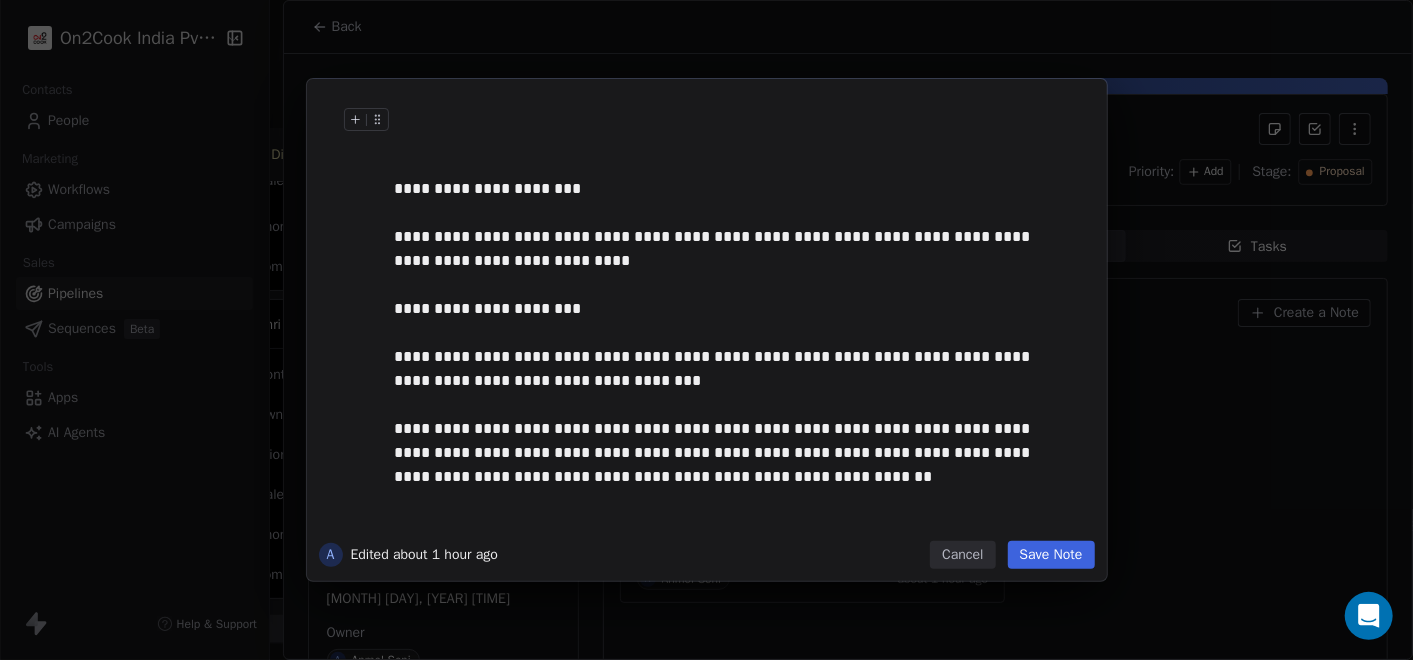 click at bounding box center [737, 140] 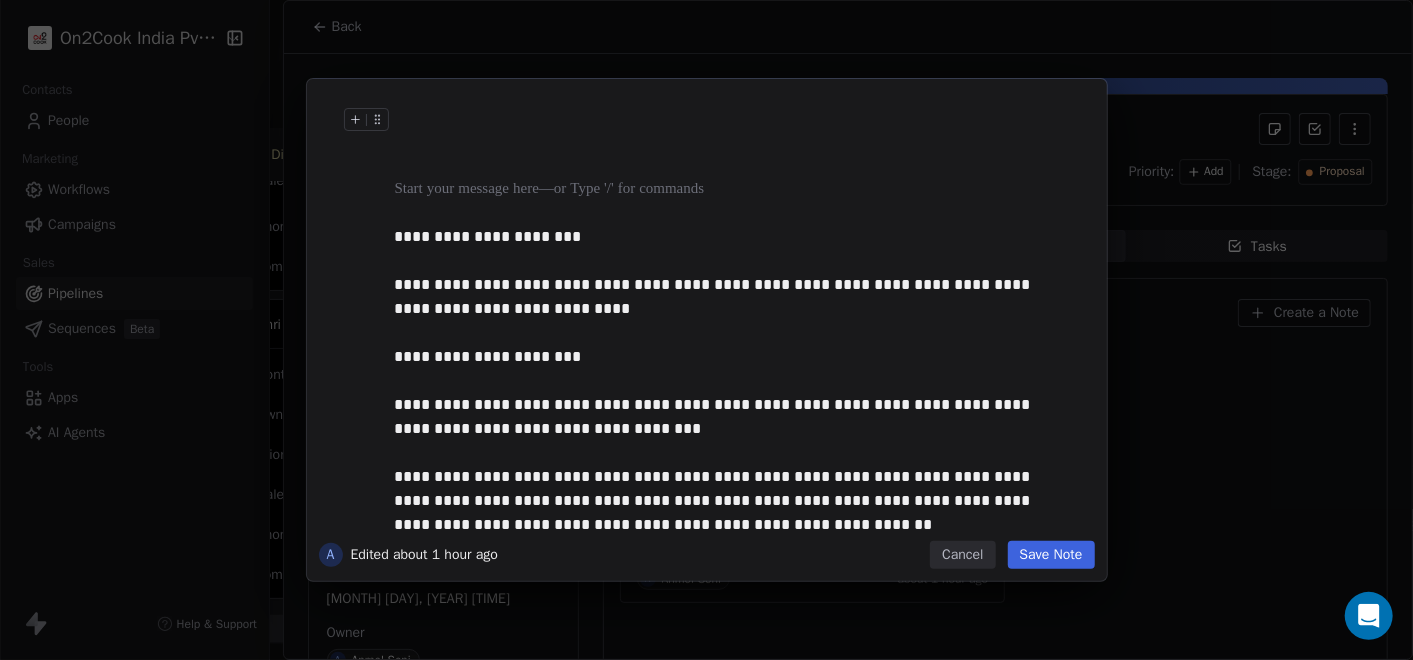 type 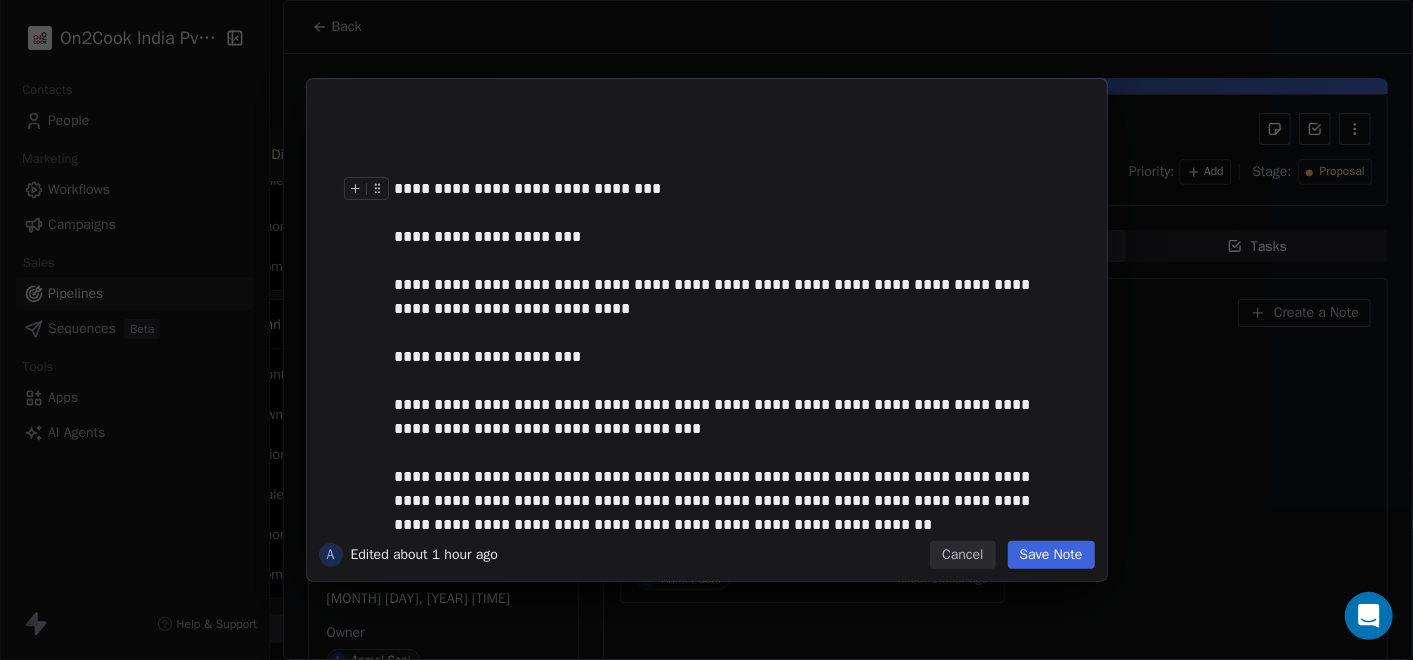 drag, startPoint x: 553, startPoint y: 198, endPoint x: 561, endPoint y: 177, distance: 22.472204 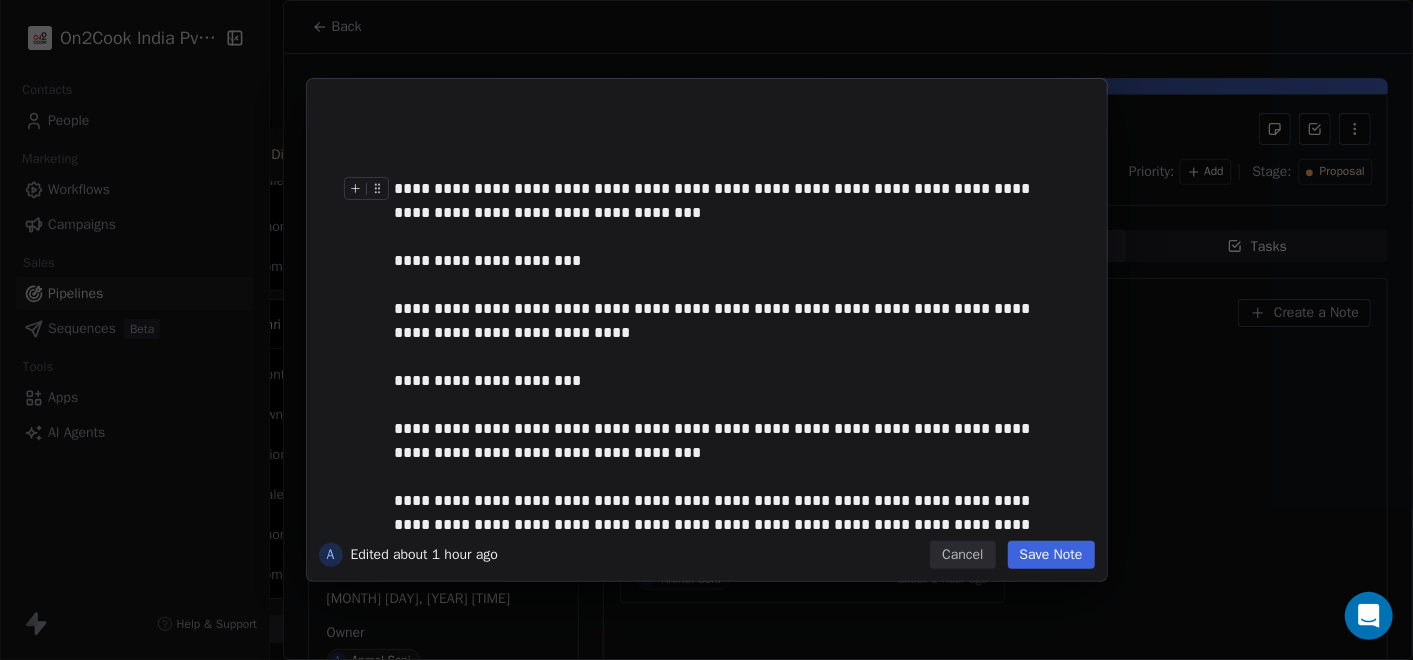 click on "**********" at bounding box center [728, 201] 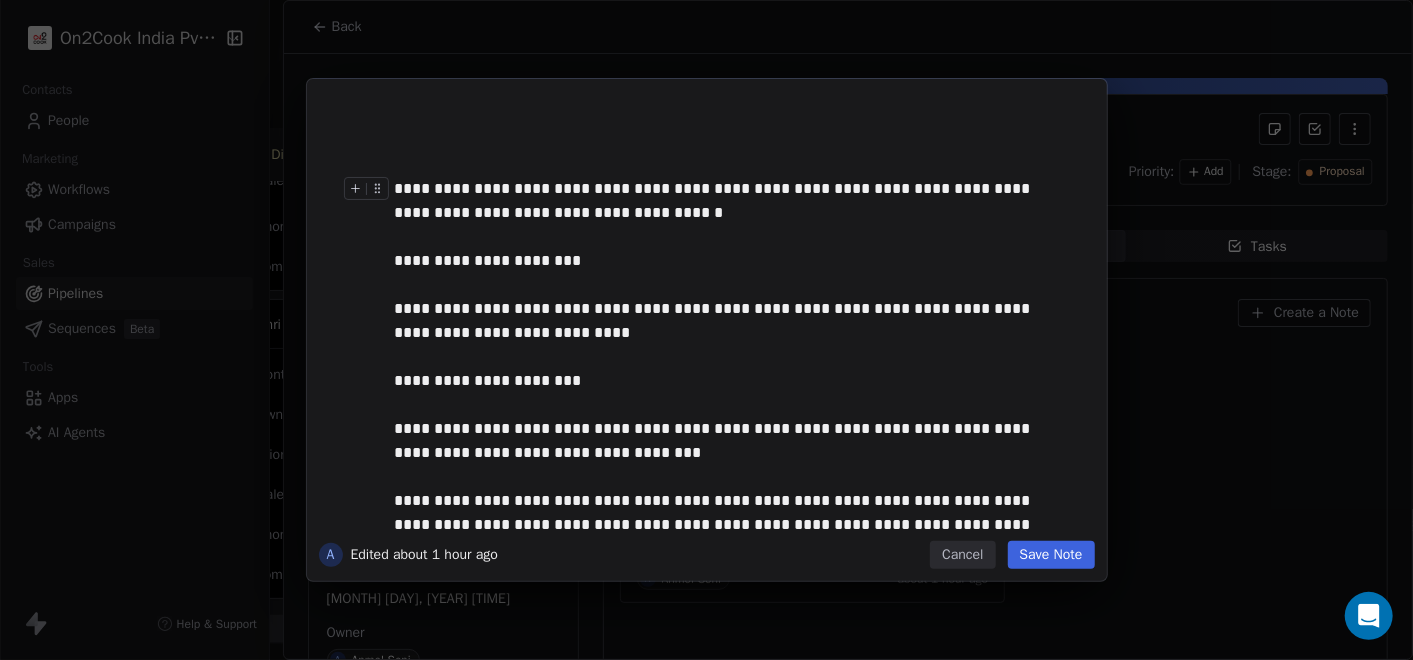 click on "Save Note" at bounding box center (1051, 555) 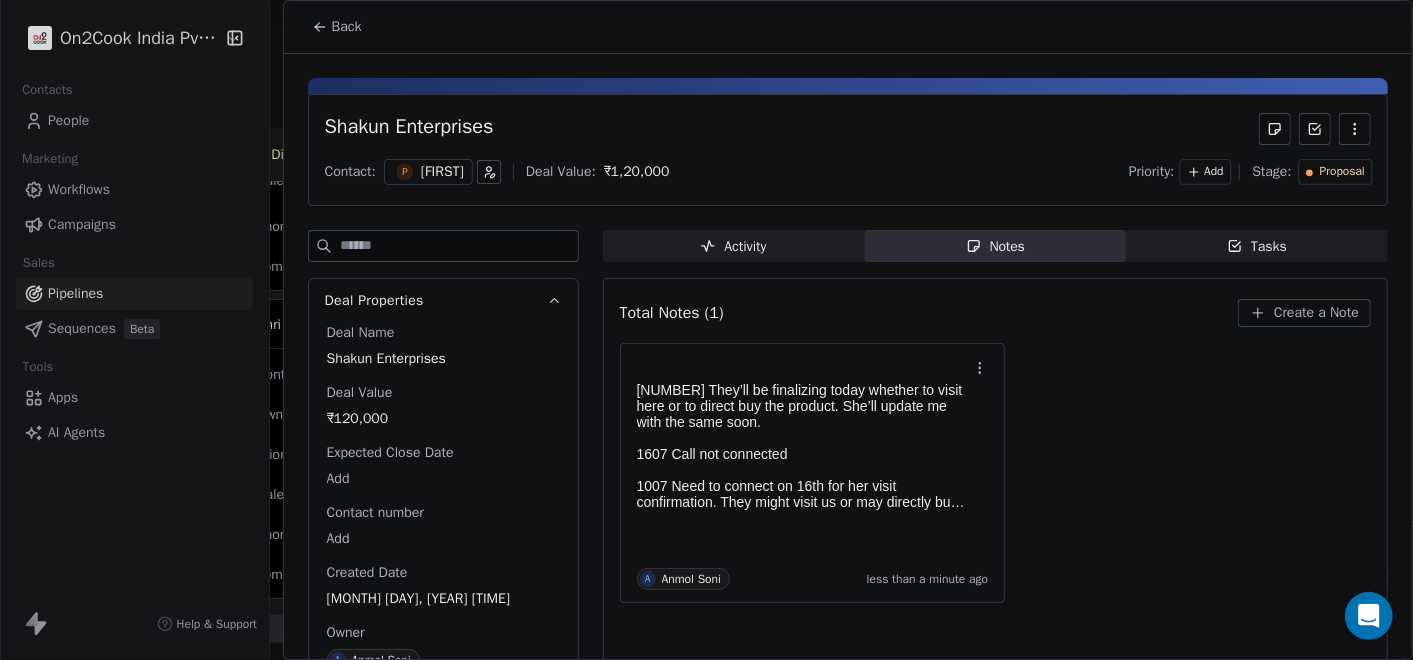 click on "Back" at bounding box center (347, 27) 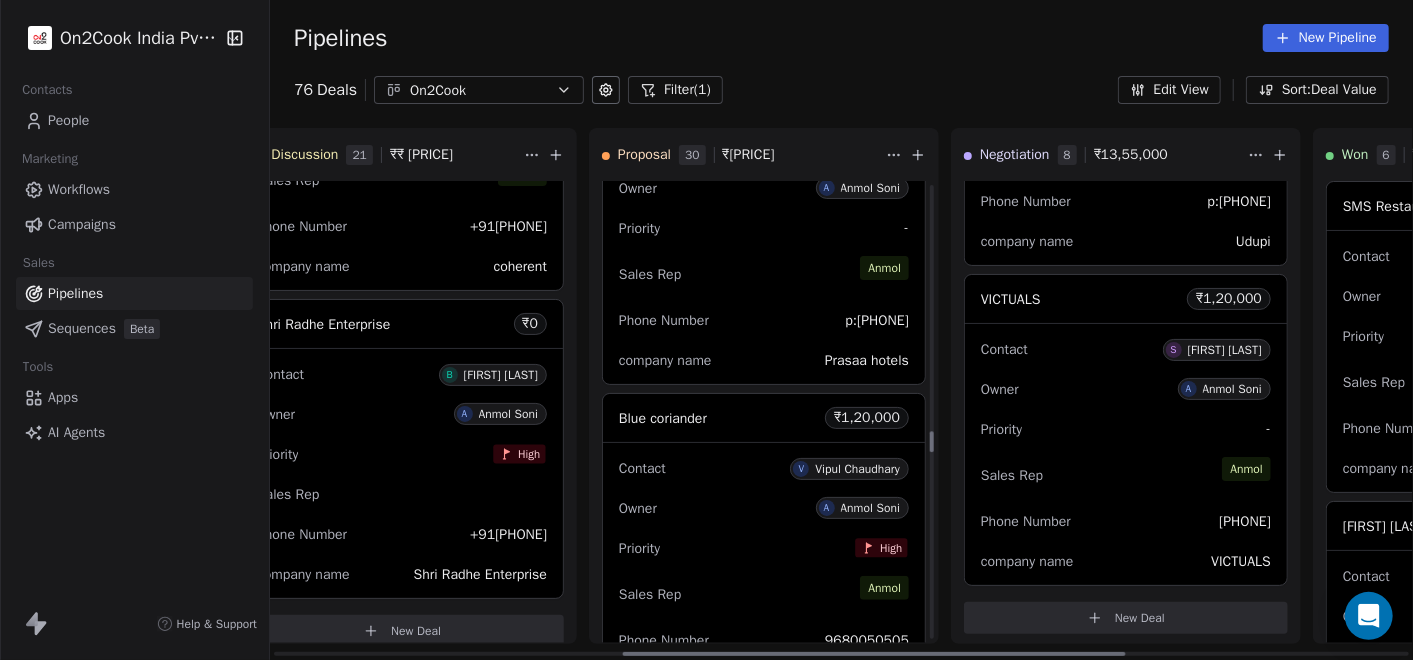 scroll, scrollTop: 5549, scrollLeft: 0, axis: vertical 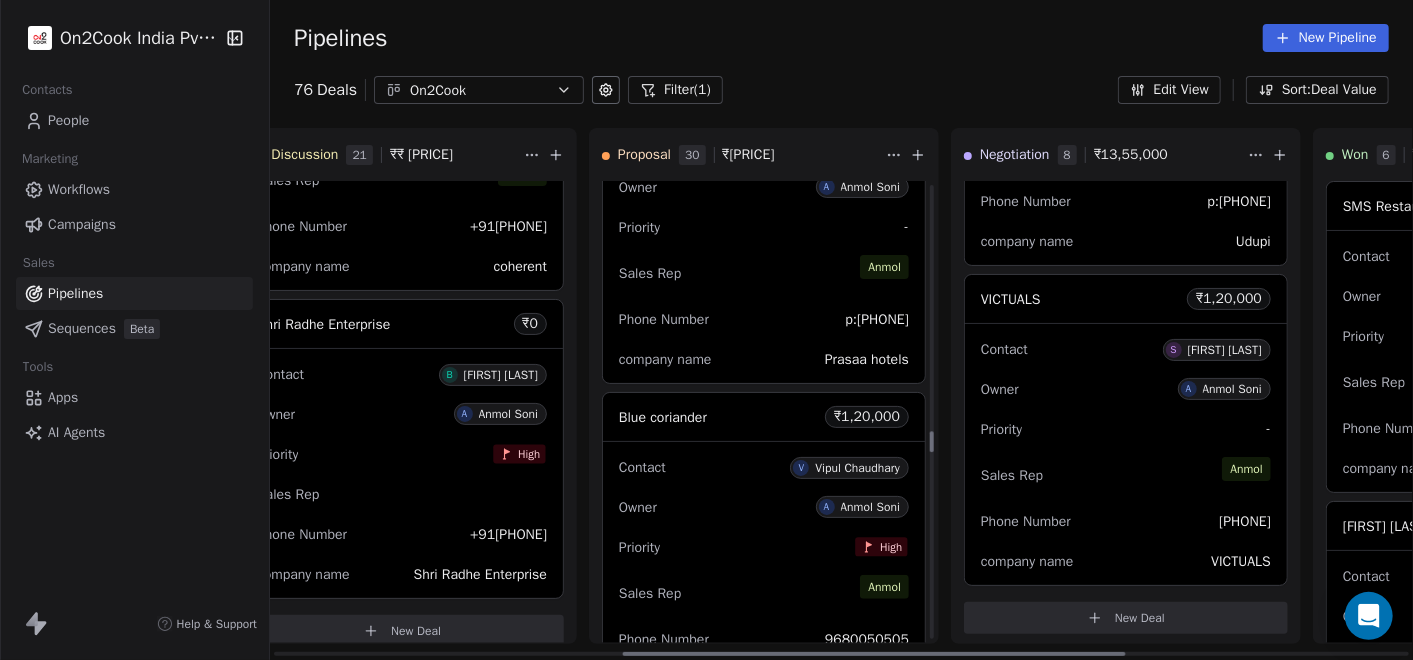 click on "Sales Rep [FIRST]" at bounding box center (764, 273) 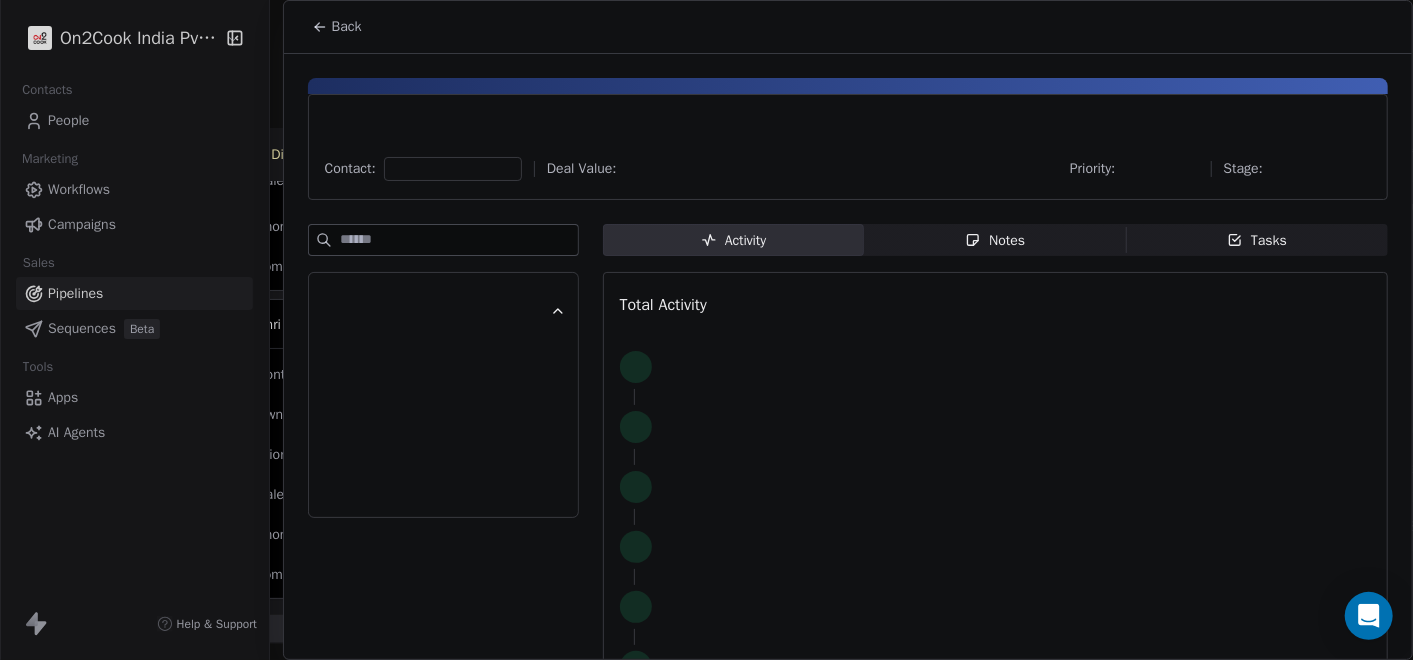 click on "Notes   Notes" at bounding box center (995, 240) 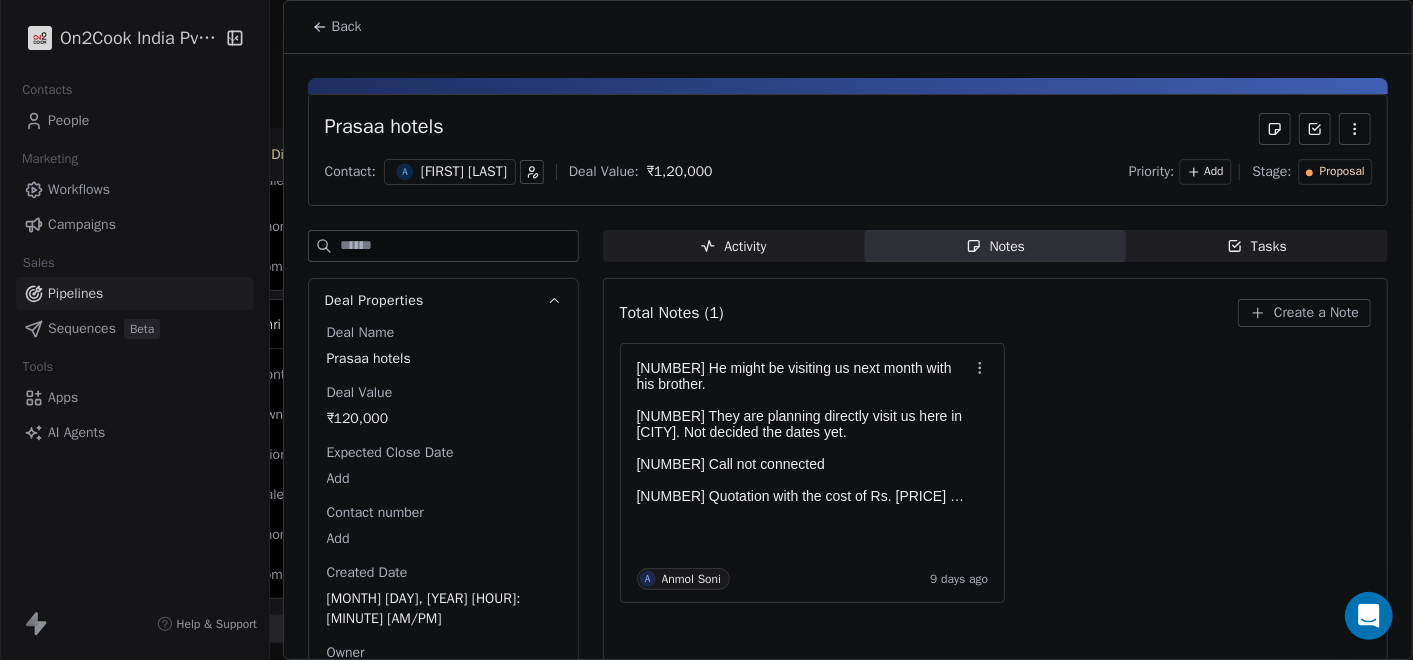 click 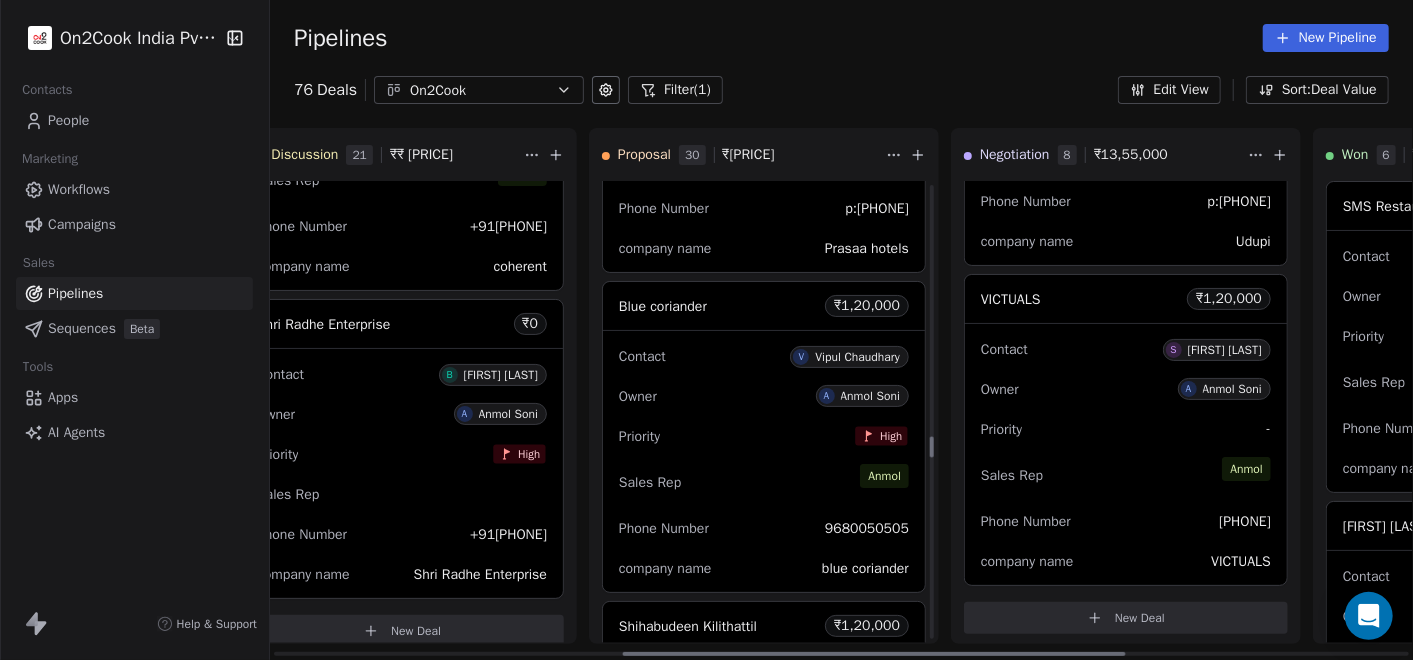 scroll, scrollTop: 5771, scrollLeft: 0, axis: vertical 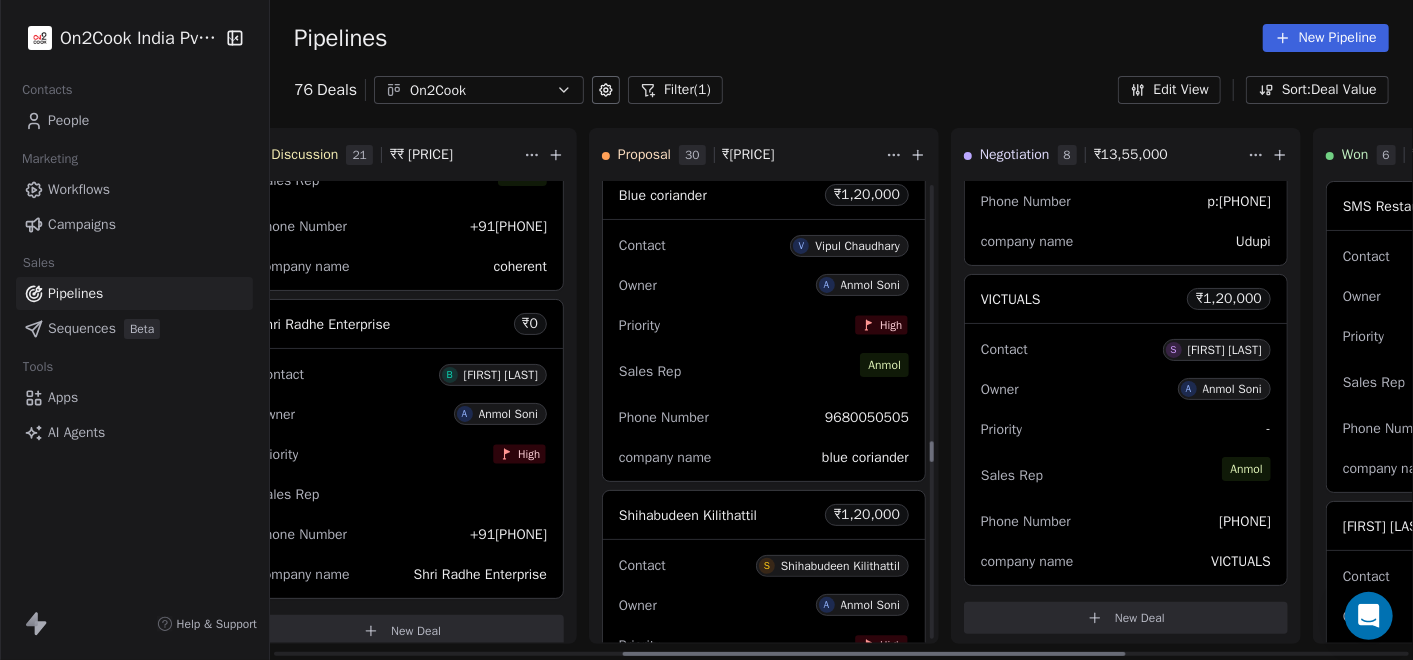 click on "Sales Rep [FIRST]" at bounding box center [764, 371] 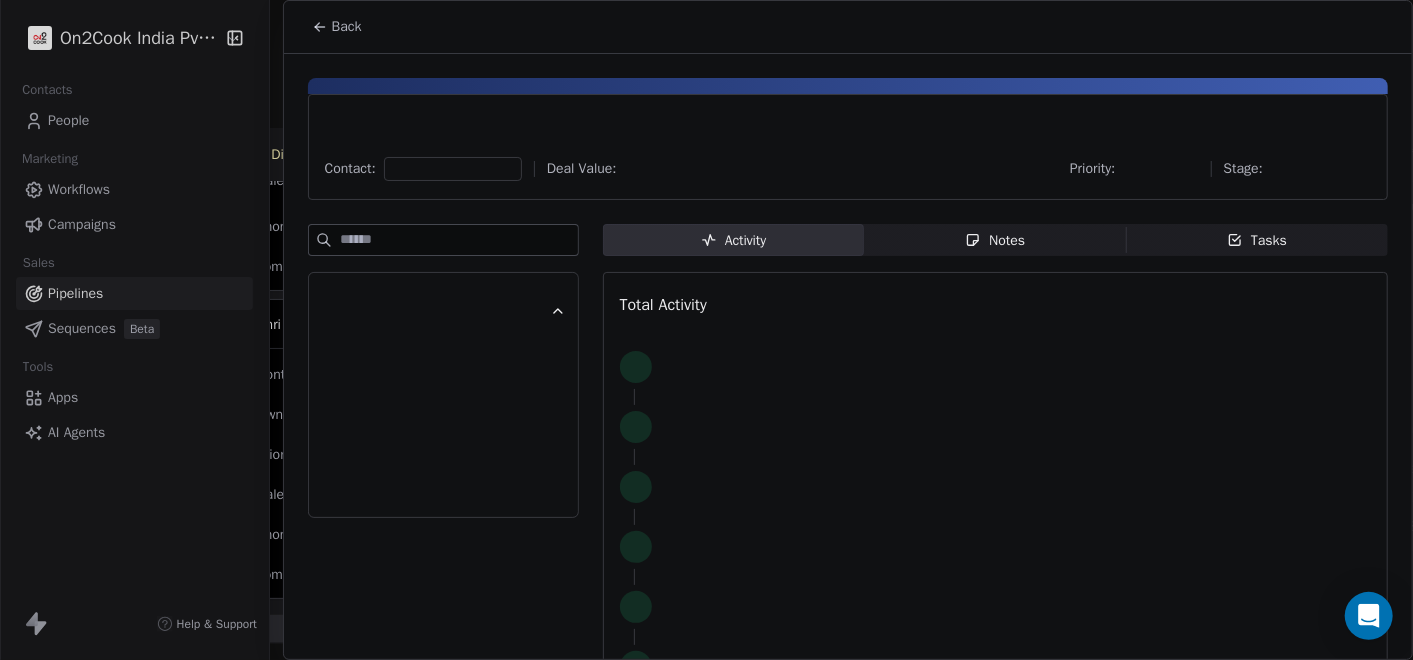 click on "Notes" at bounding box center [995, 240] 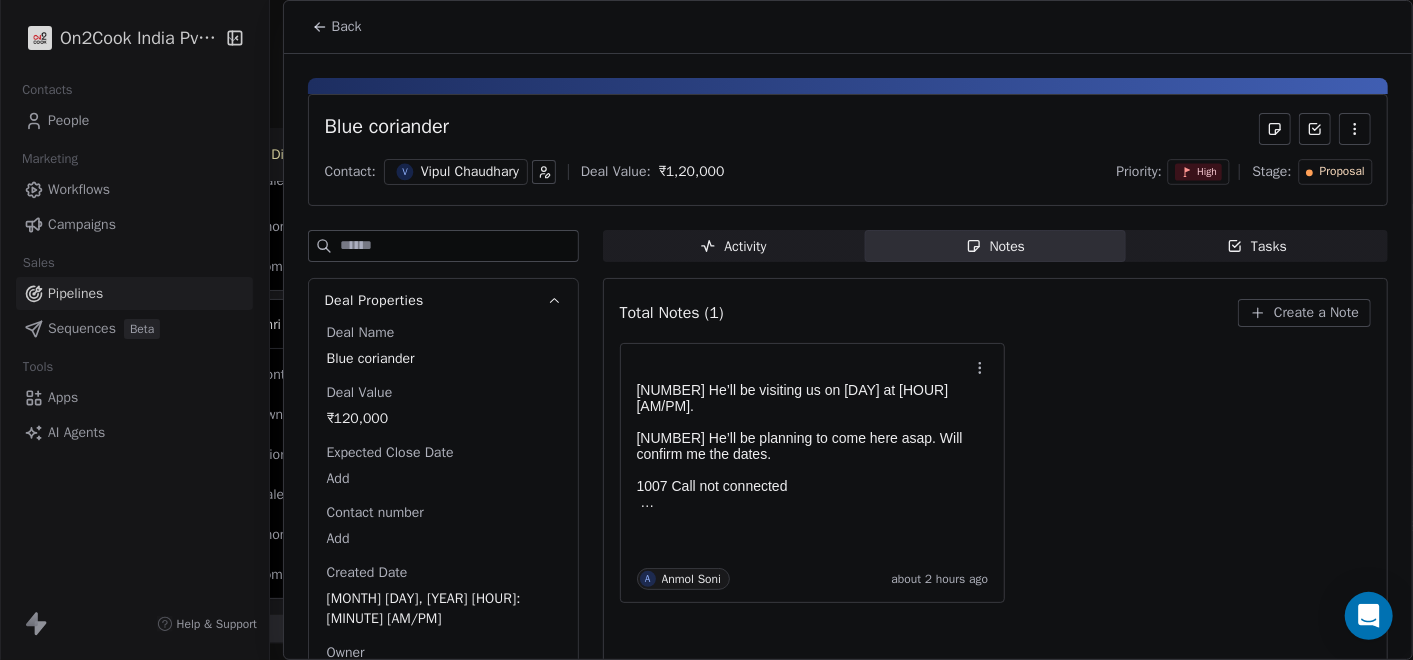 click 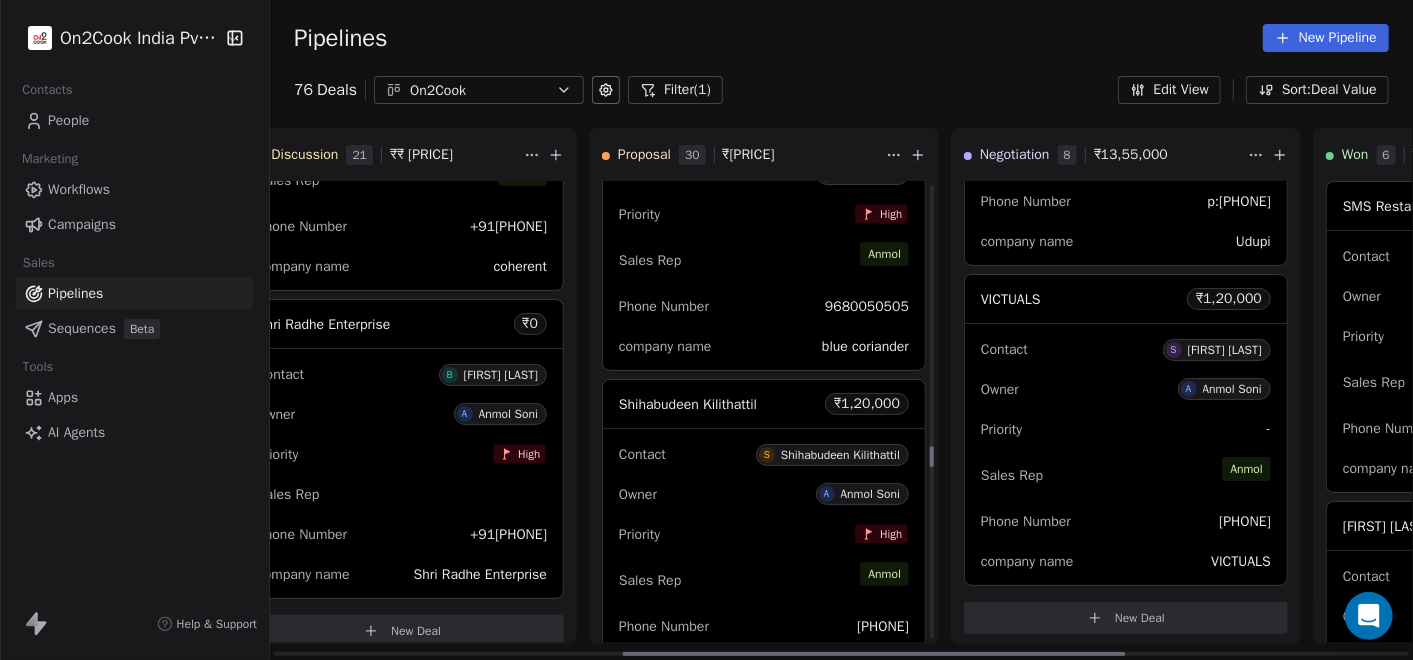 scroll, scrollTop: 5994, scrollLeft: 0, axis: vertical 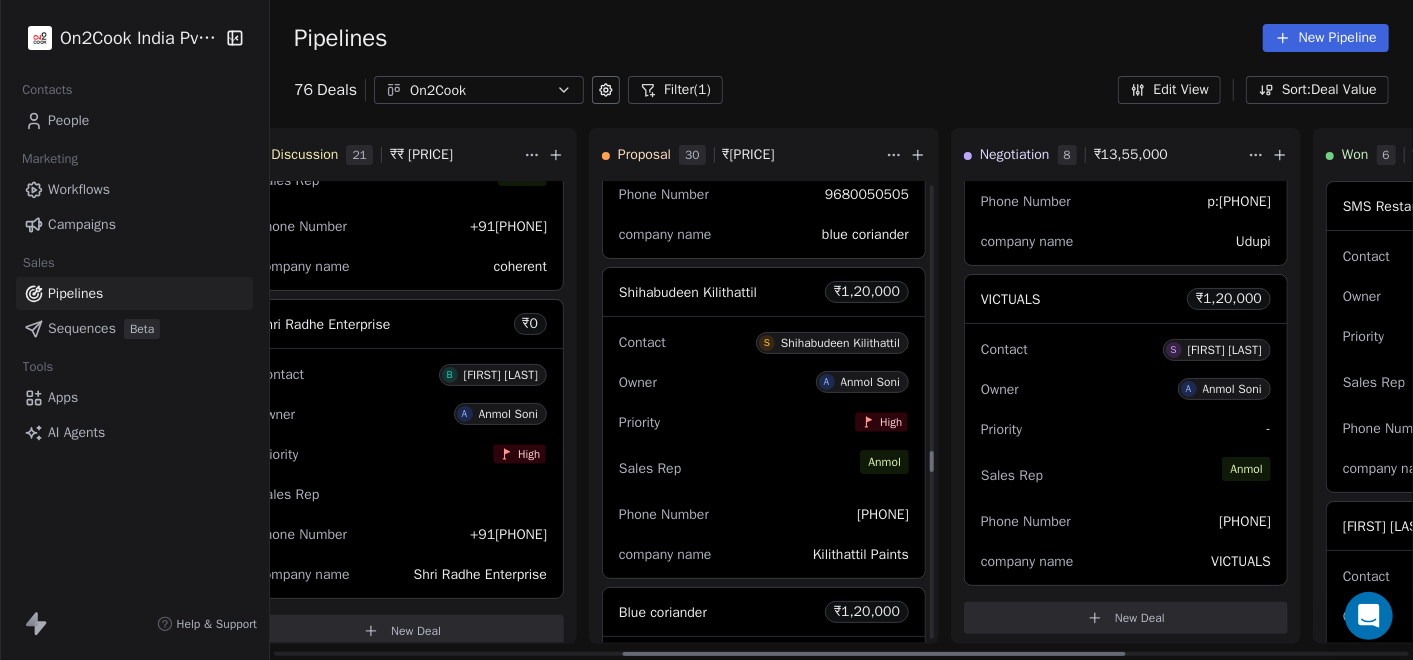 click on "Sales Rep [FIRST]" at bounding box center (764, 468) 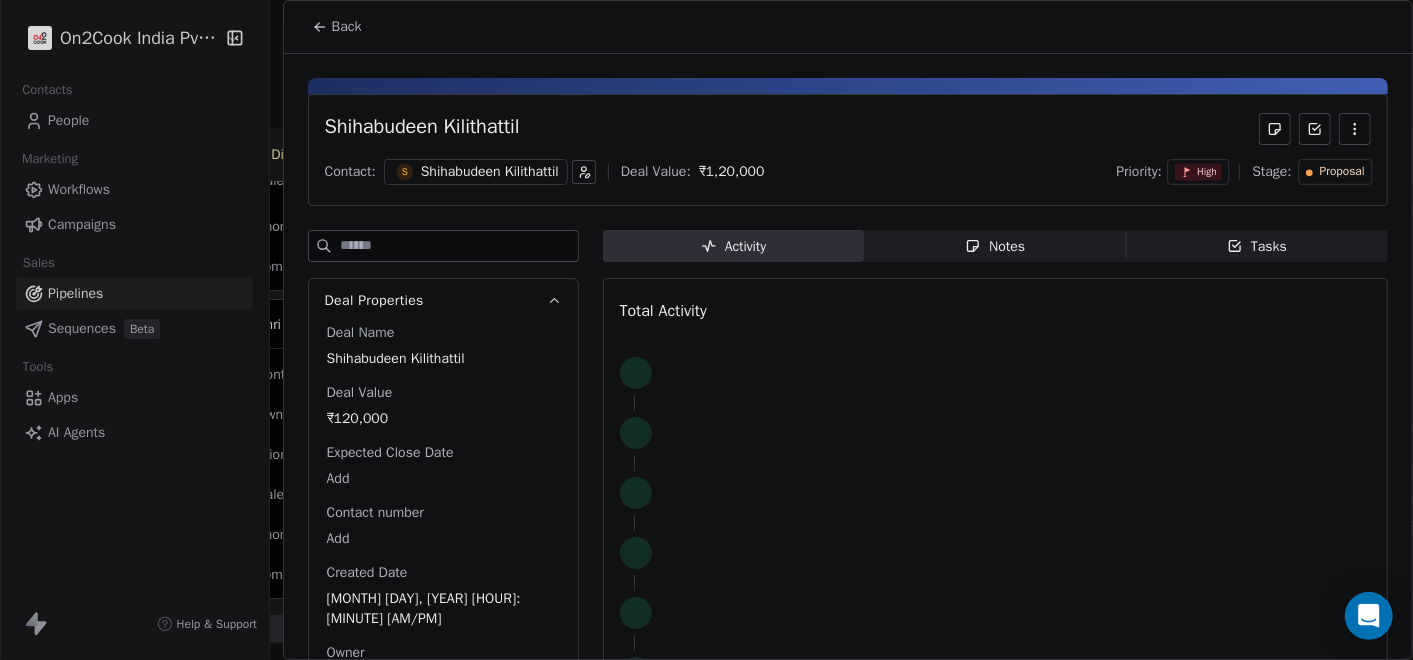 click on "Notes   Notes" at bounding box center [995, 246] 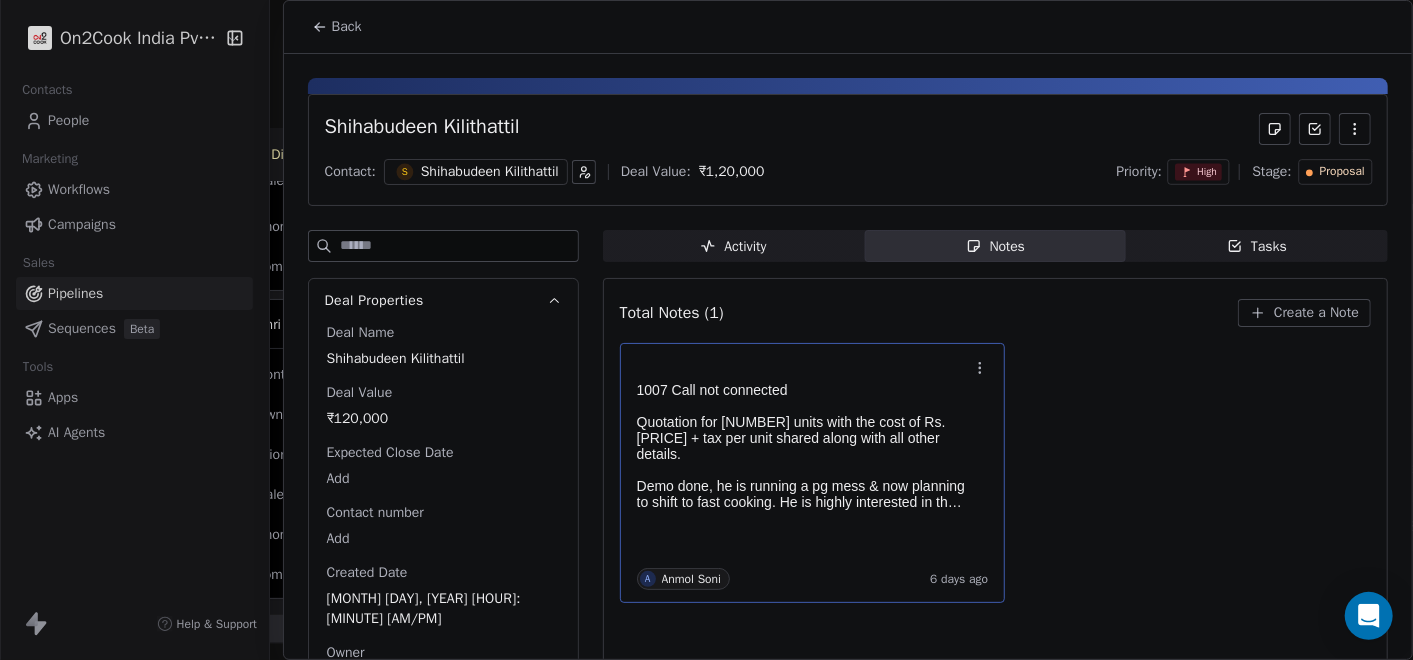 click at bounding box center (803, 406) 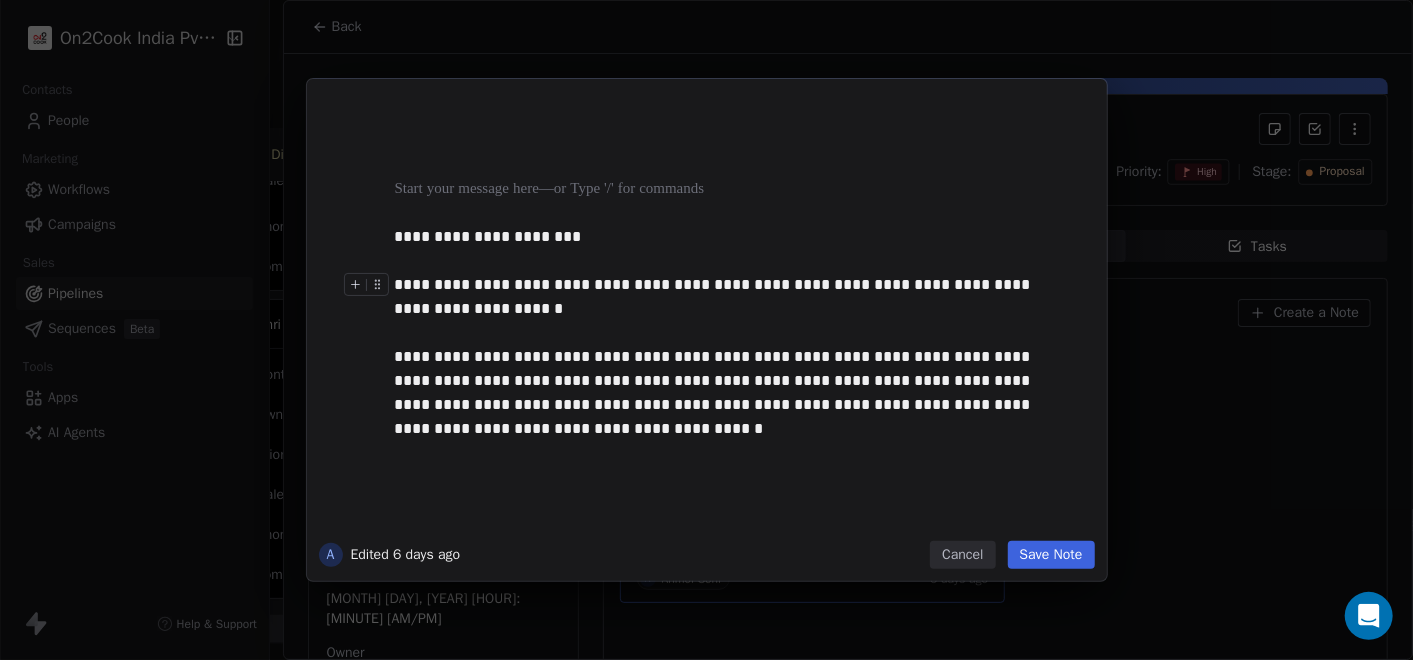 type 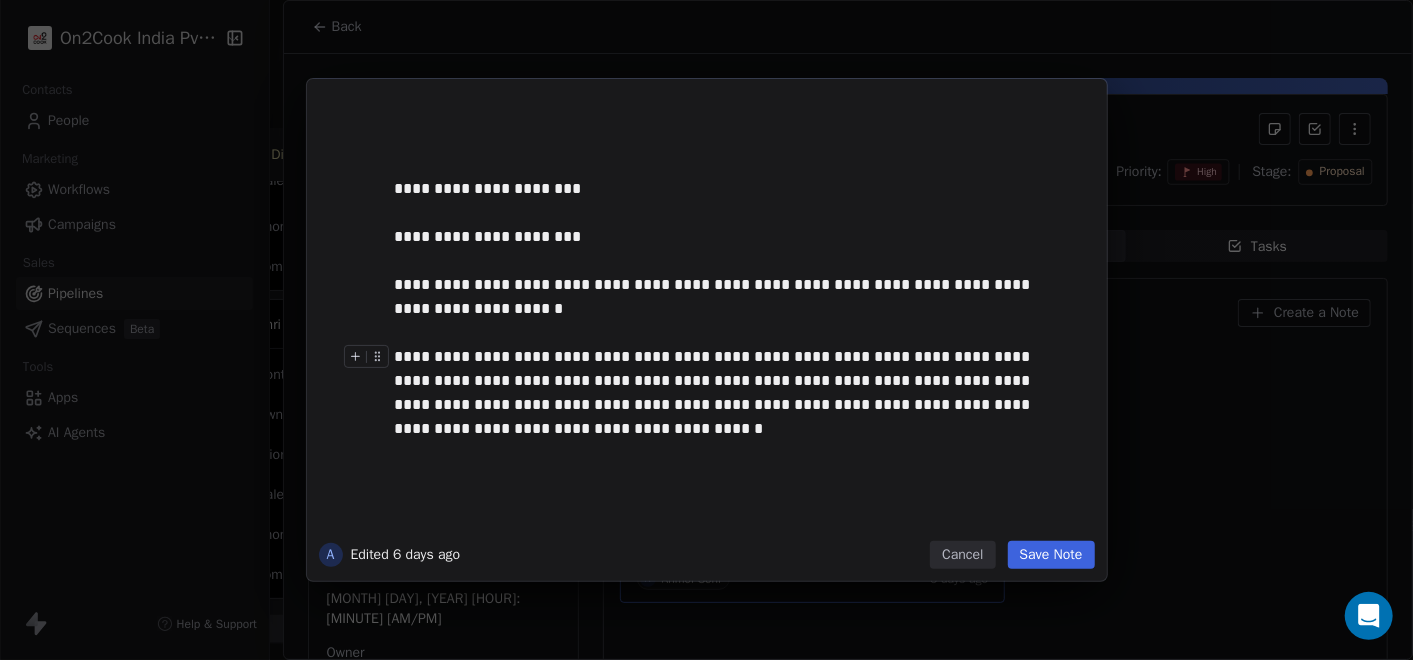 click on "Save Note" at bounding box center (1051, 555) 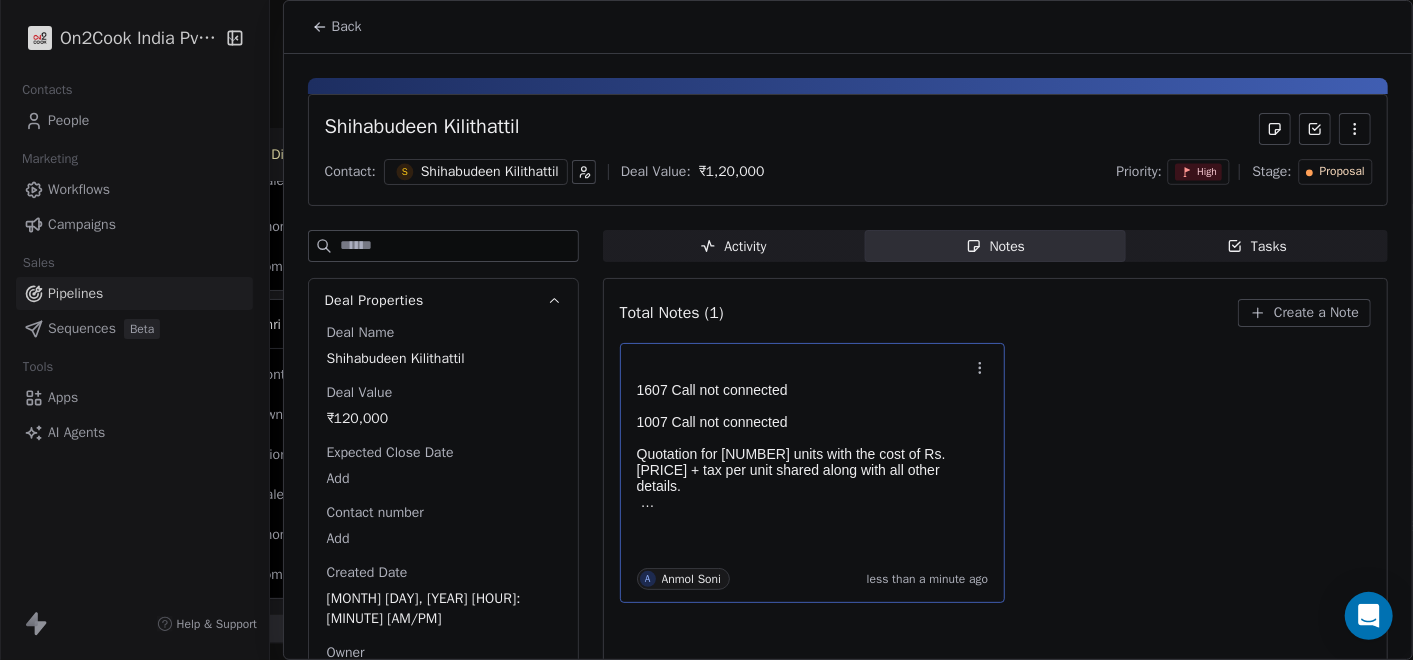 click at bounding box center [803, 372] 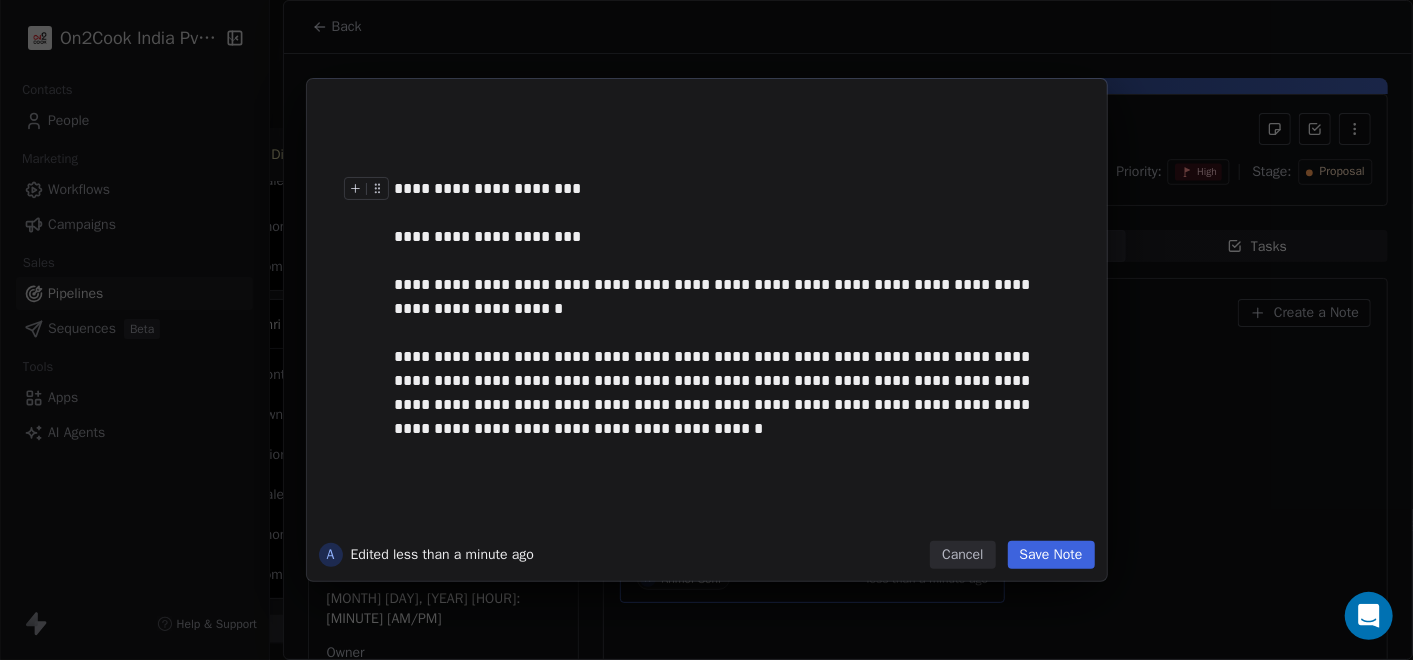 click on "**********" at bounding box center (728, 189) 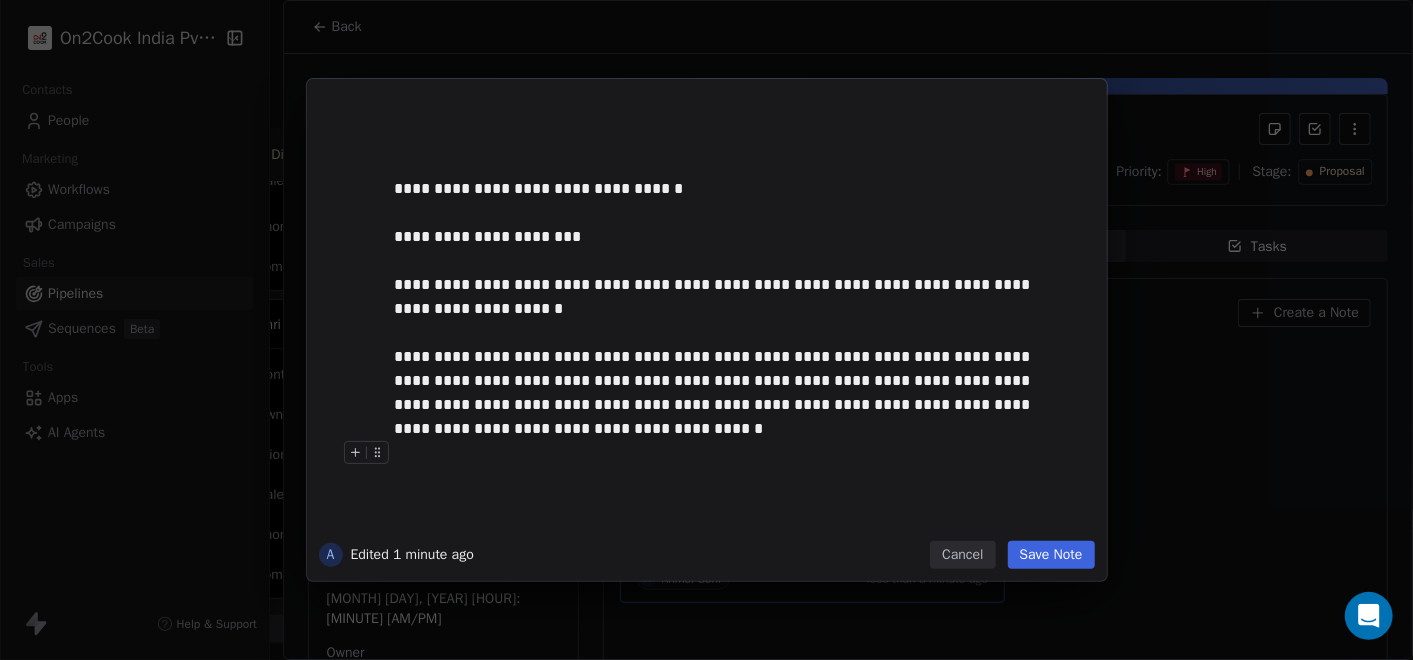 click on "Save Note" at bounding box center [1051, 555] 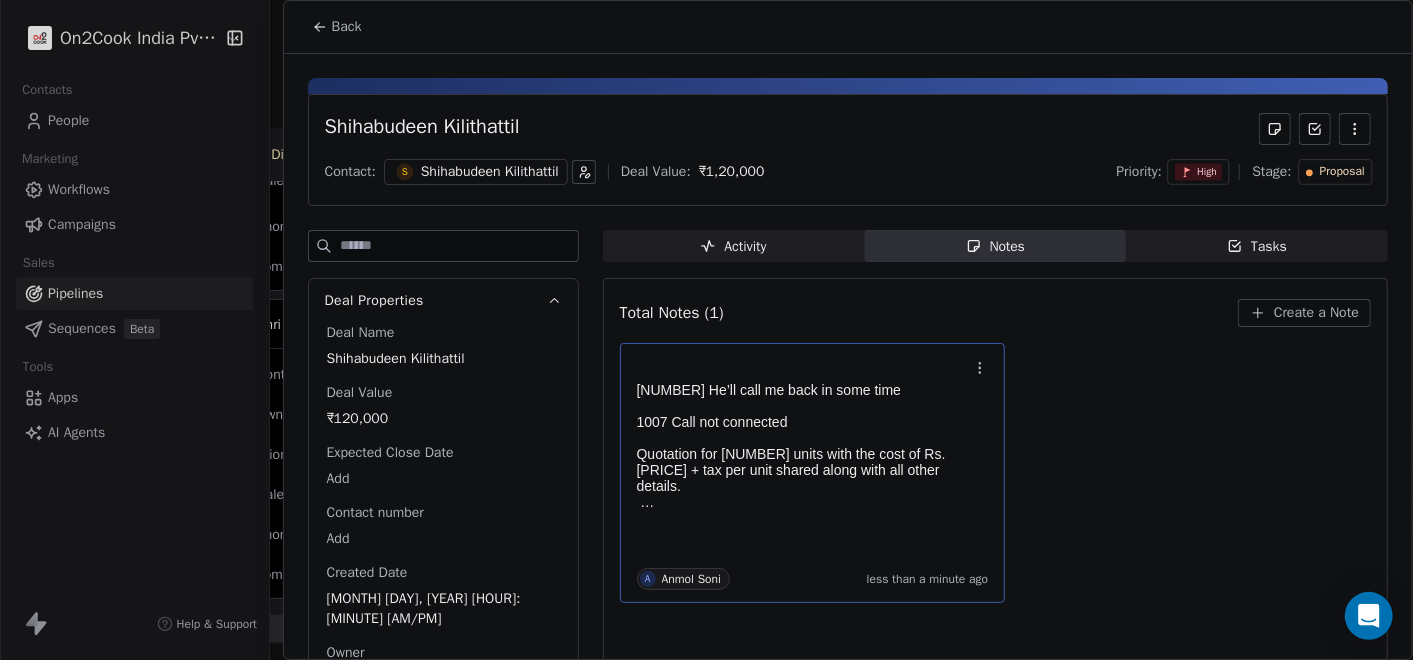 click 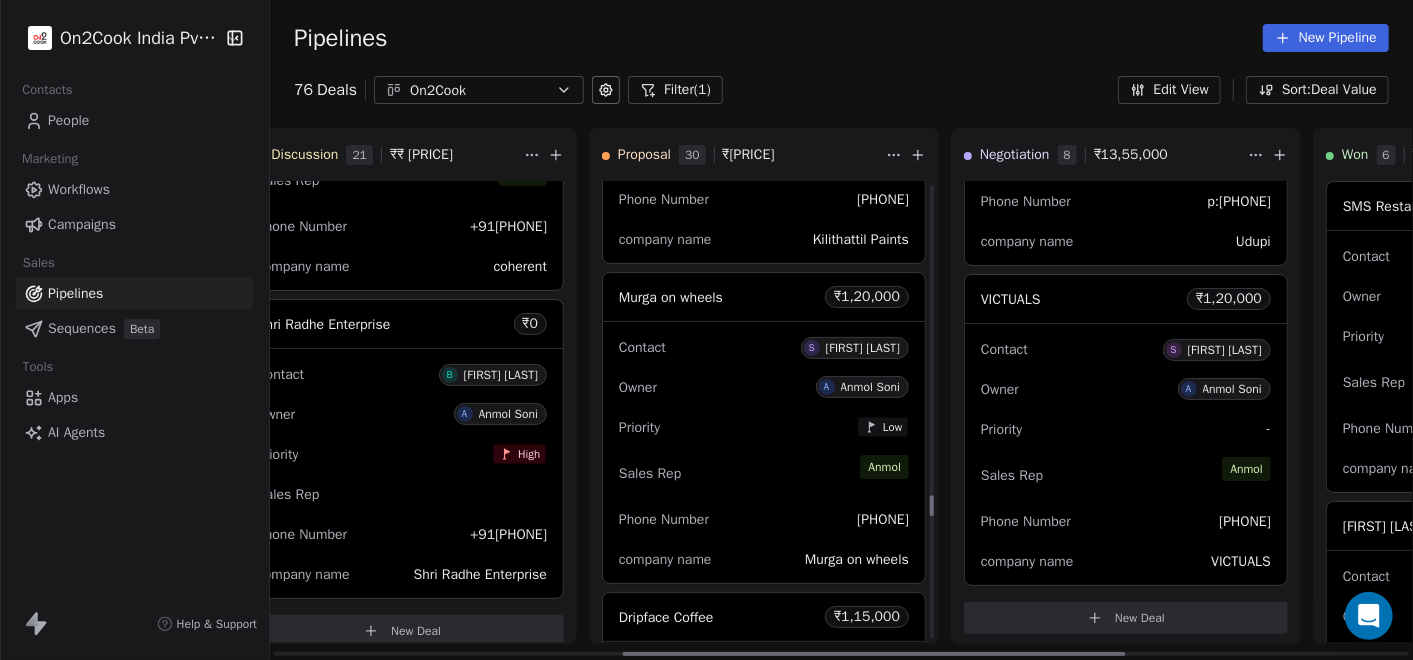 scroll, scrollTop: 6994, scrollLeft: 0, axis: vertical 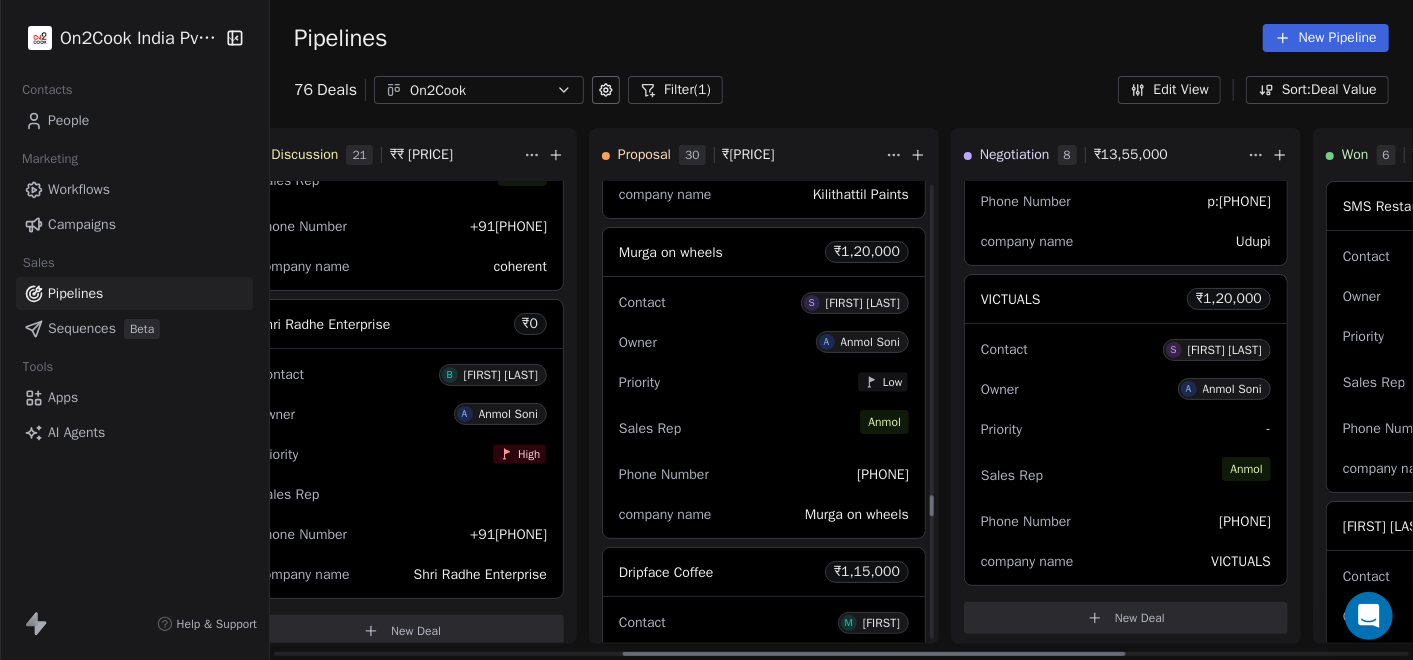click on "Sales Rep [FIRST]" at bounding box center [764, 428] 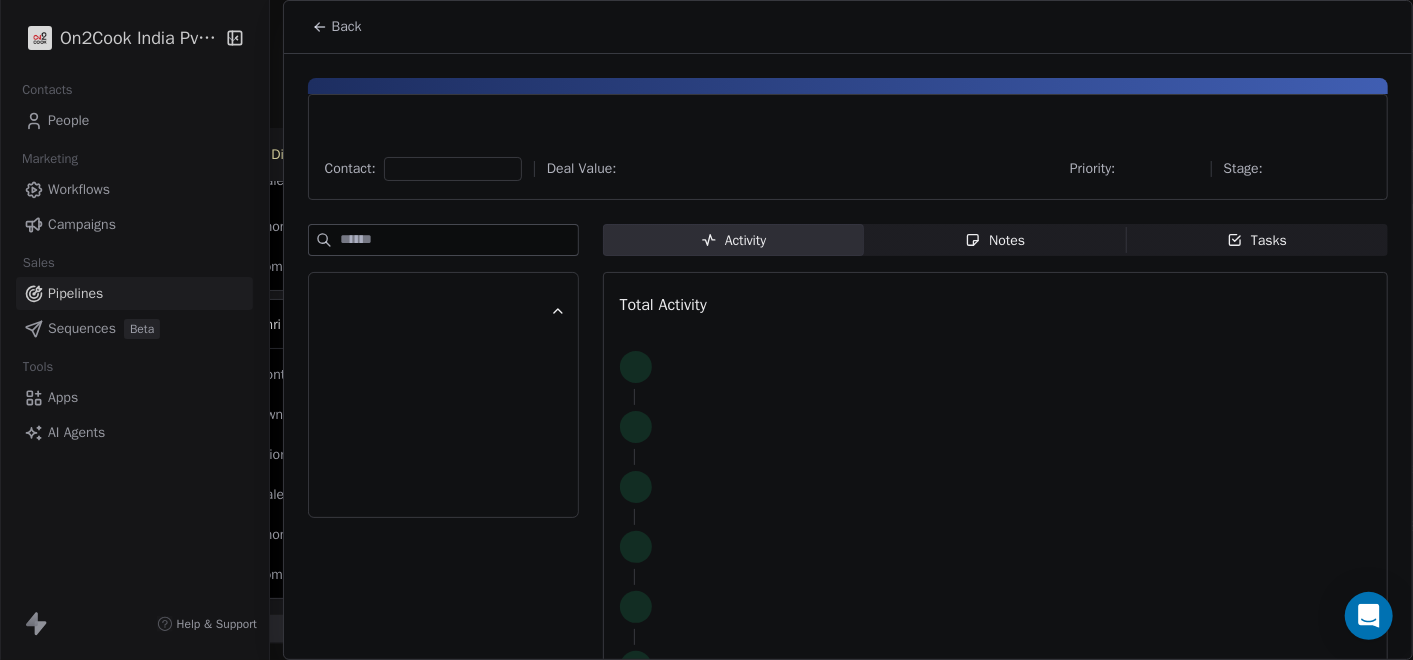 click 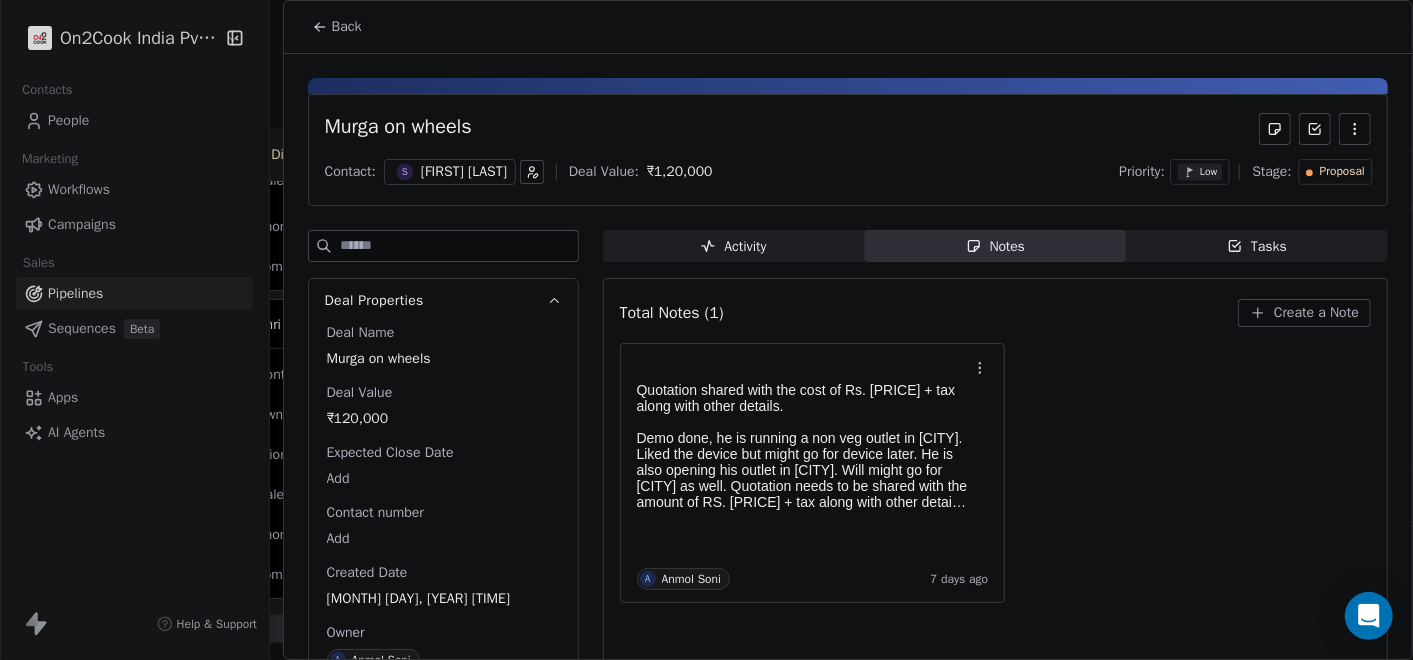click 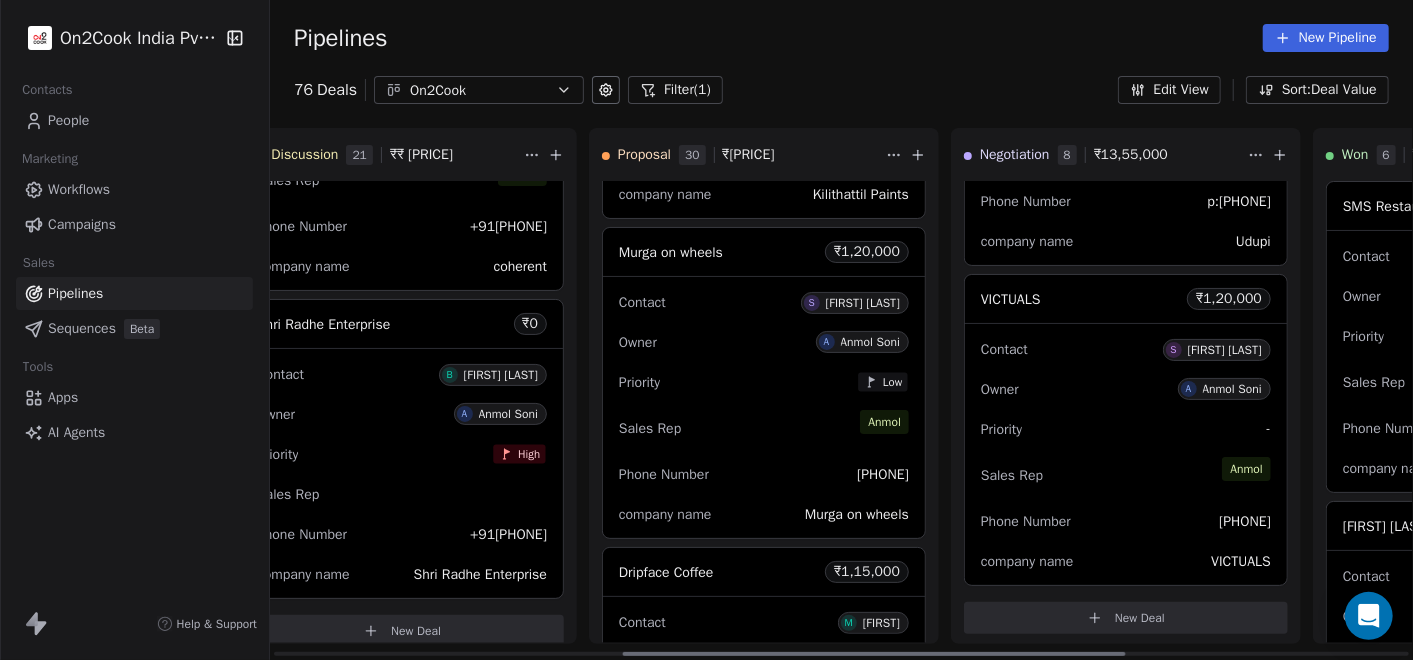 click on "Sales Rep [FIRST]" at bounding box center [764, 428] 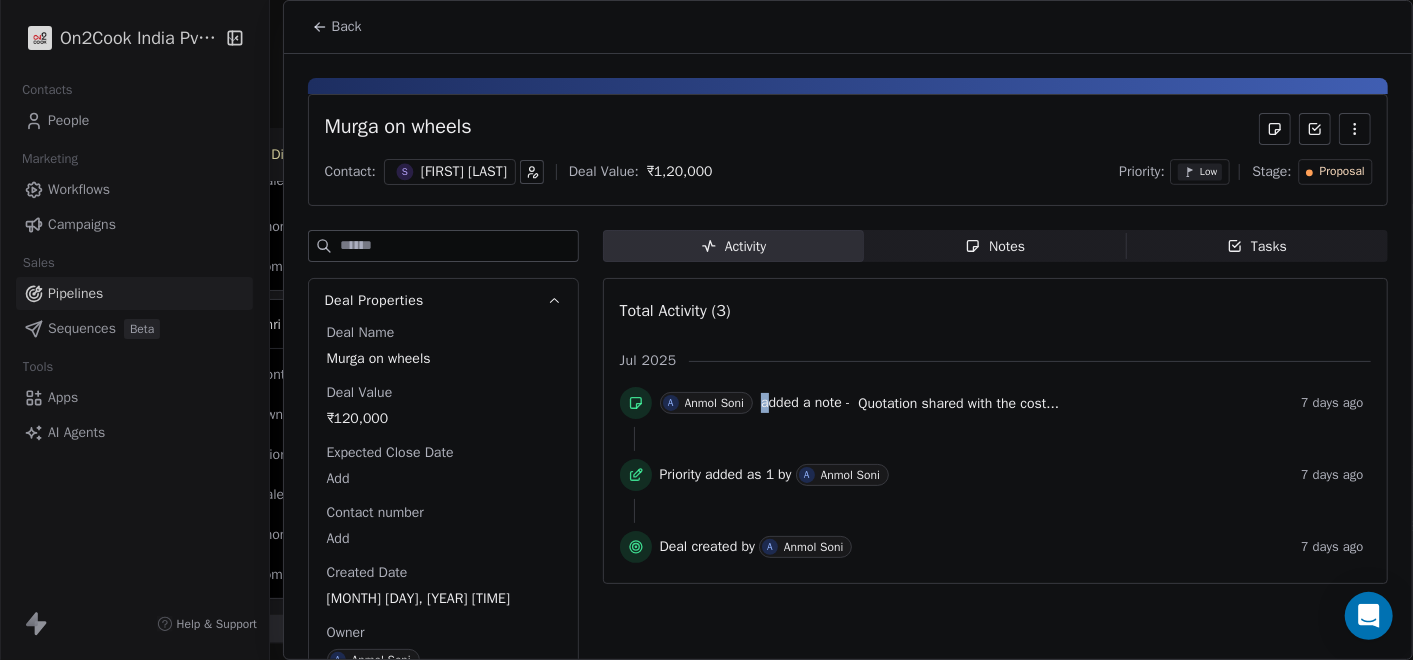 click on "added a note -" at bounding box center (805, 403) 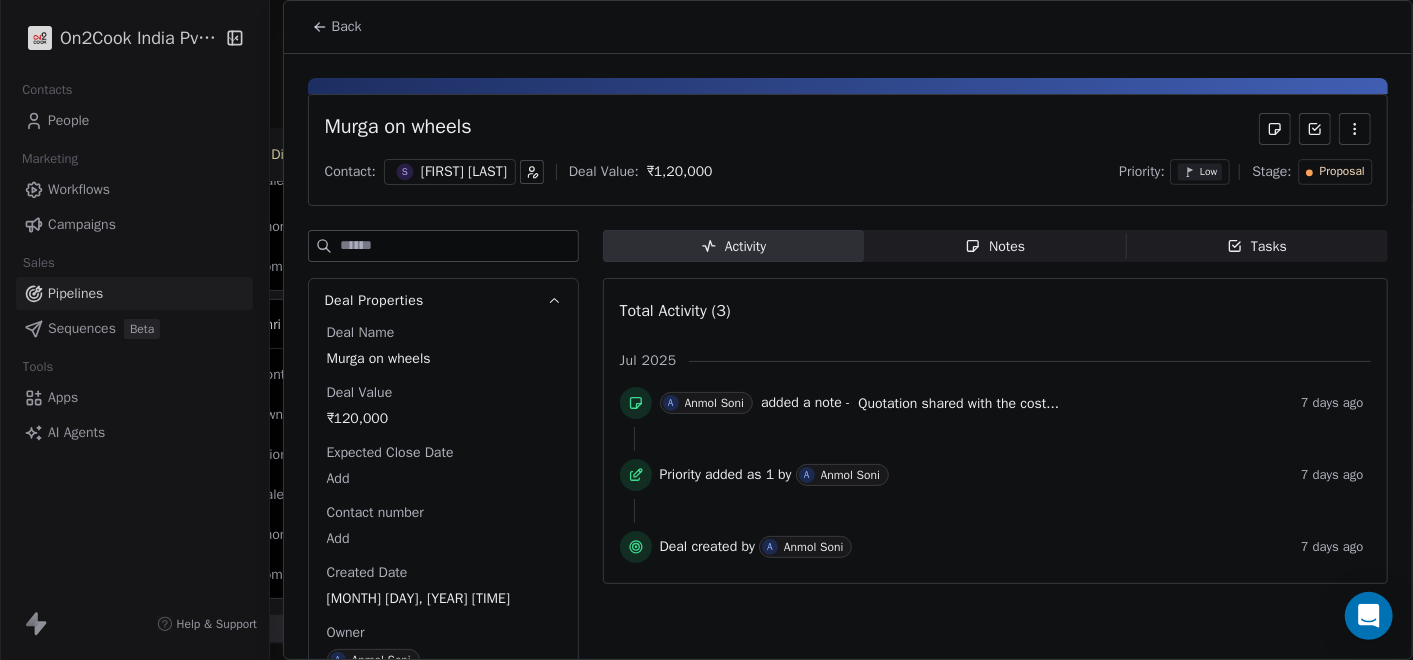 drag, startPoint x: 769, startPoint y: 396, endPoint x: 1002, endPoint y: 245, distance: 277.65085 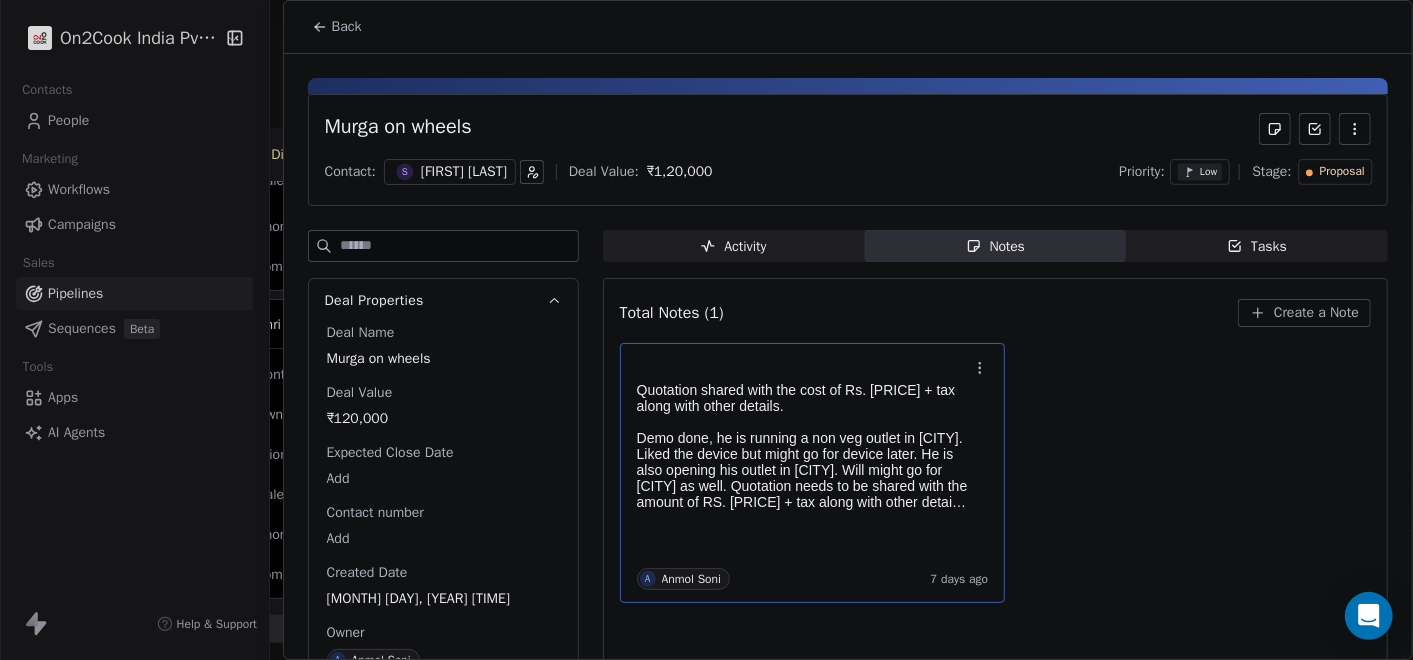 click on "Demo done, he is running a non veg outlet in [CITY]. Liked the device but might go for device later. He is also opening his outlet in [CITY]. Will might go for [CITY] as well. Quotation needs to be shared with the amount of RS. [PRICE] + tax along with other details." at bounding box center (803, 470) 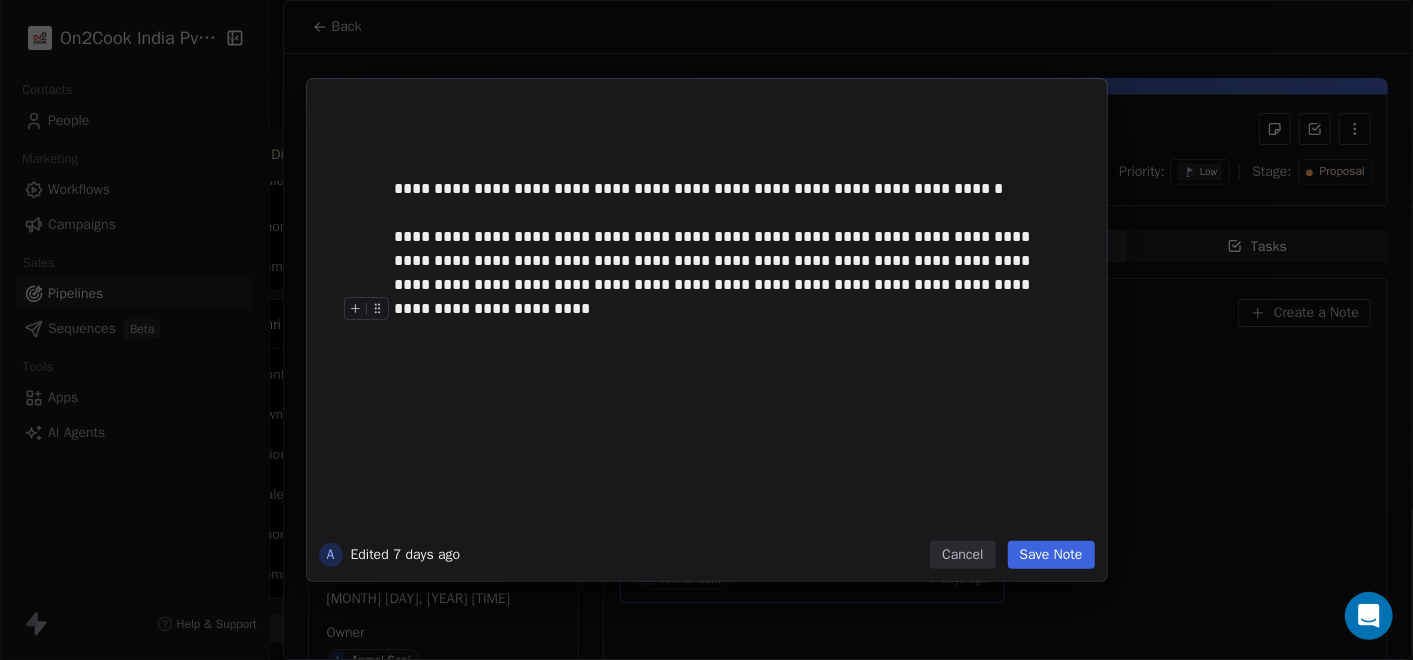 click on "Save Note" at bounding box center (1051, 555) 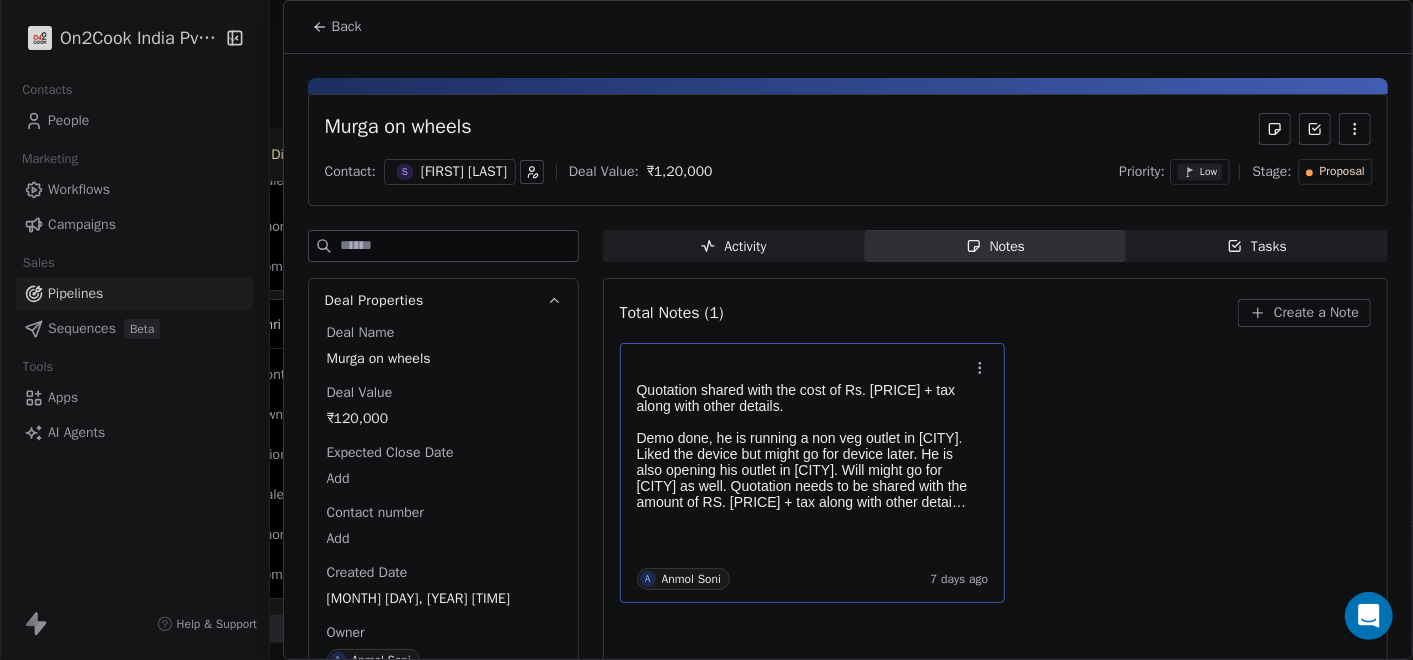 click on "Back" at bounding box center (347, 27) 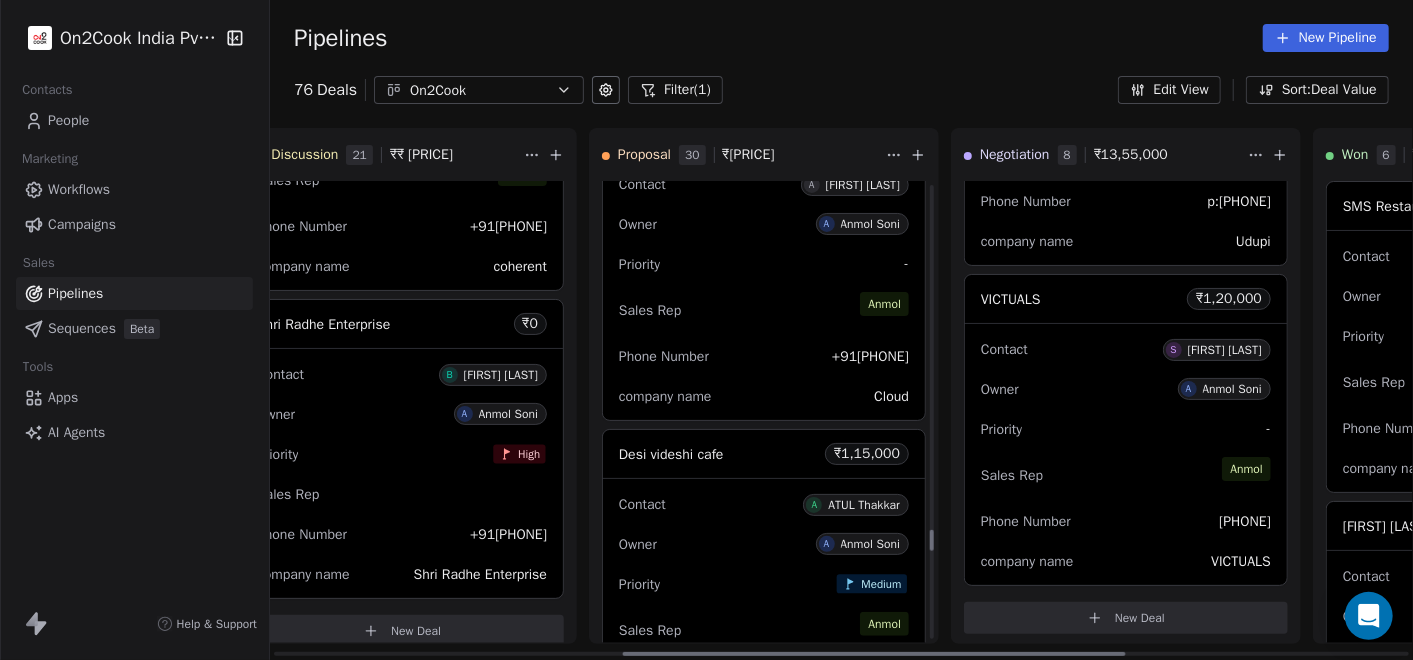 scroll, scrollTop: 7771, scrollLeft: 0, axis: vertical 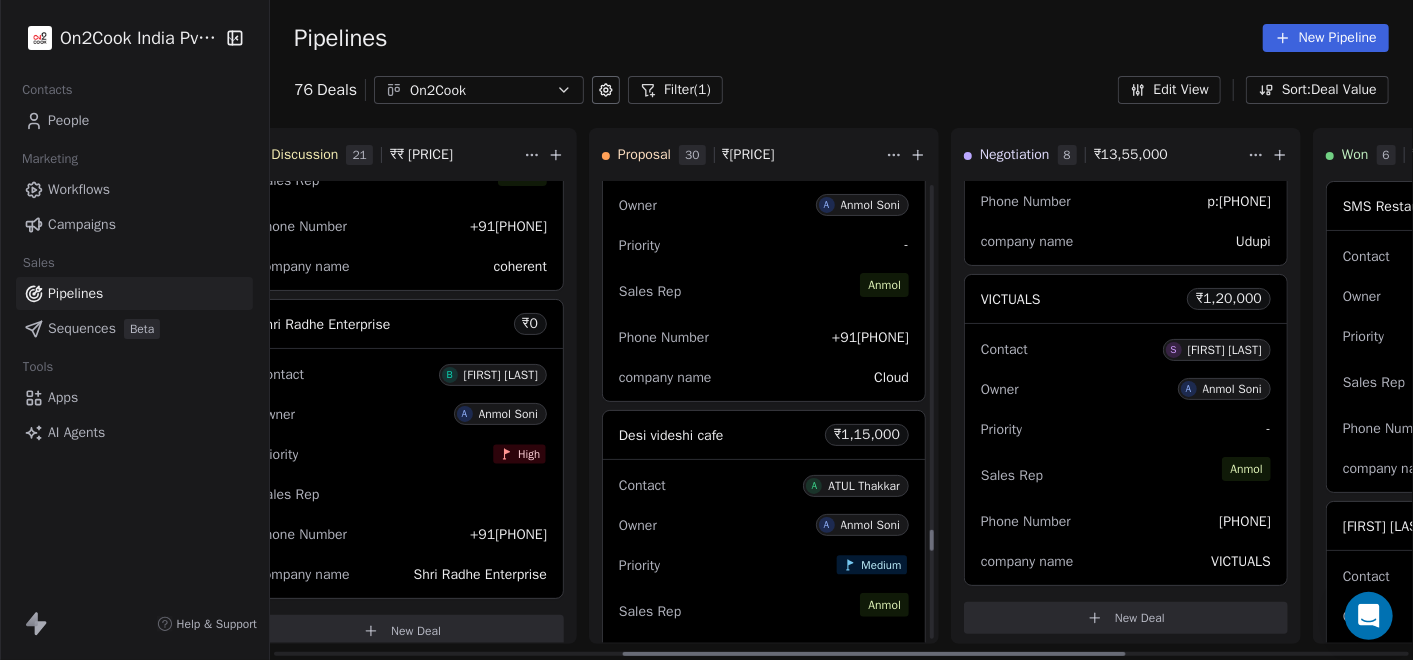 click on "Phone Number [PHONE]" at bounding box center [764, 337] 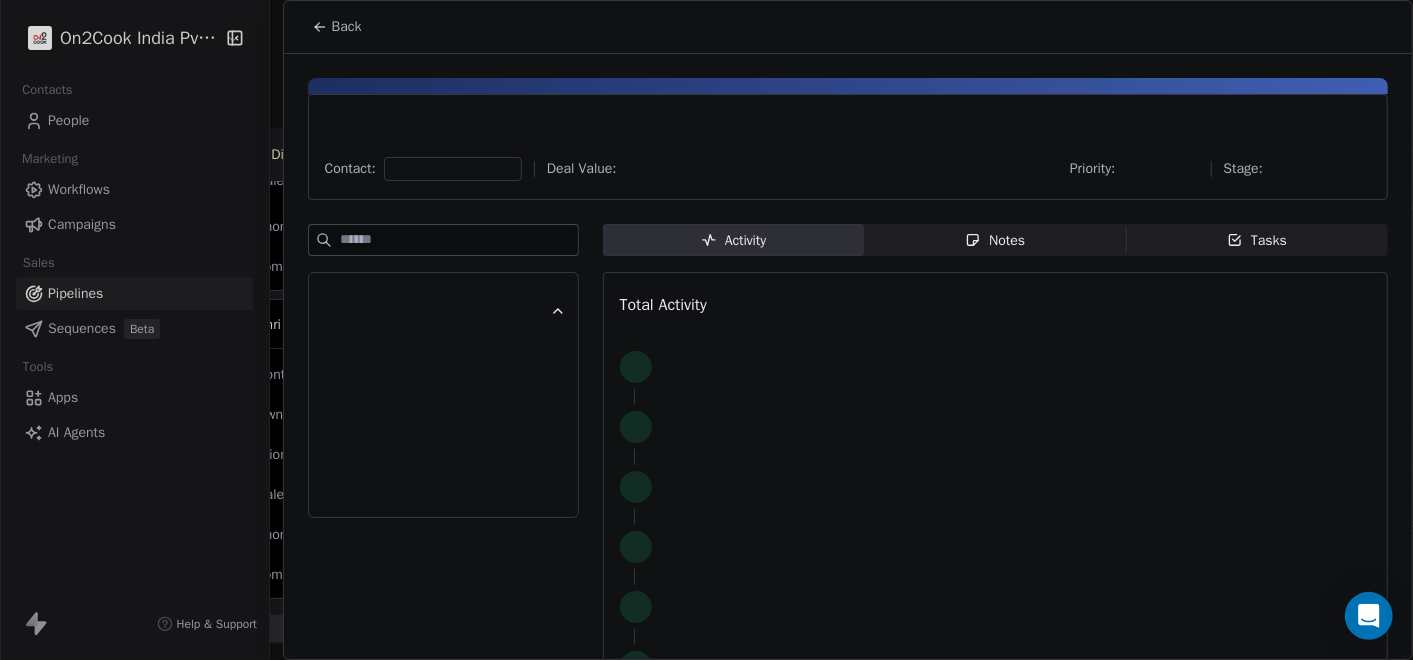 click on "Notes" at bounding box center [995, 240] 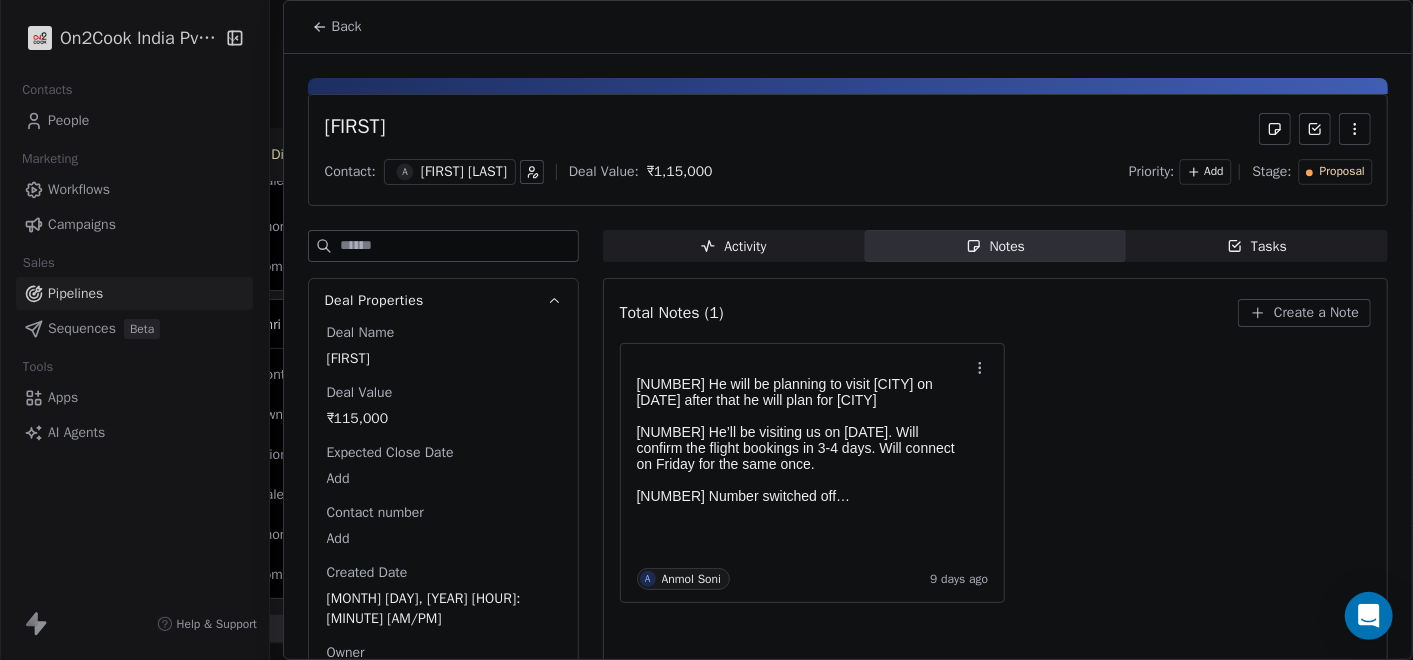 click on "Back" at bounding box center [337, 27] 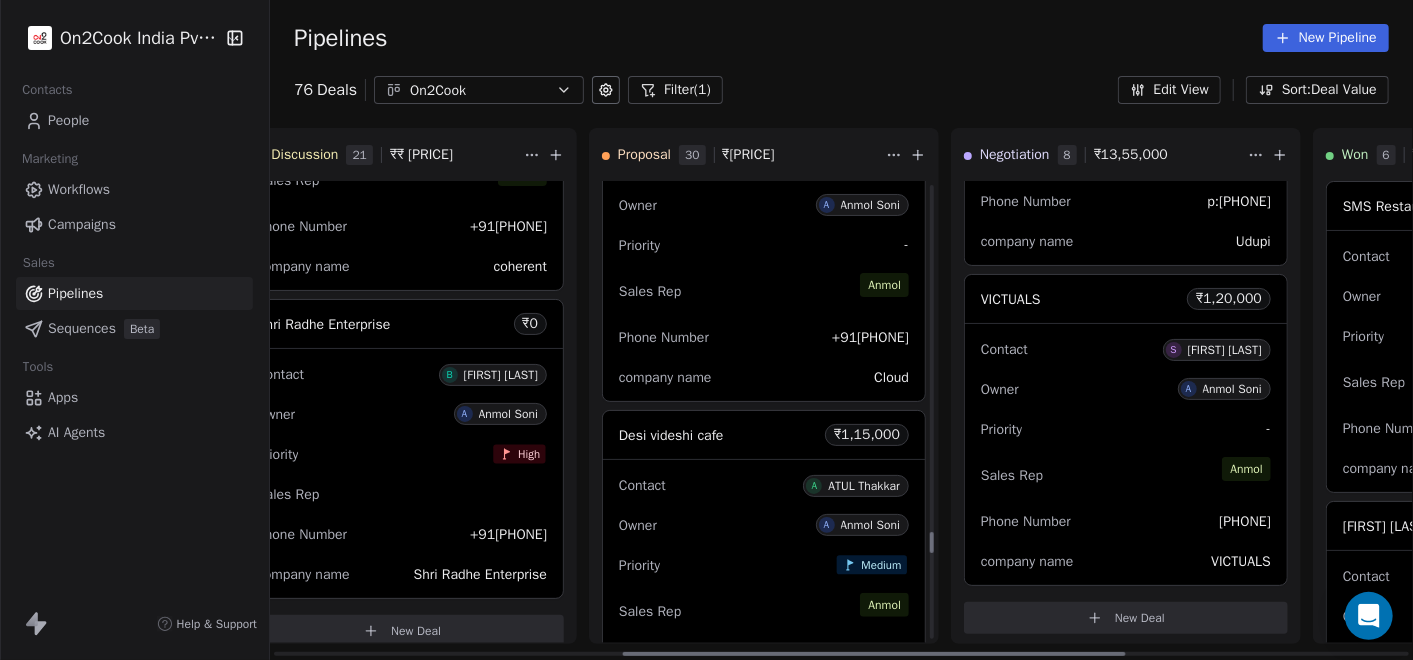 scroll, scrollTop: 7882, scrollLeft: 0, axis: vertical 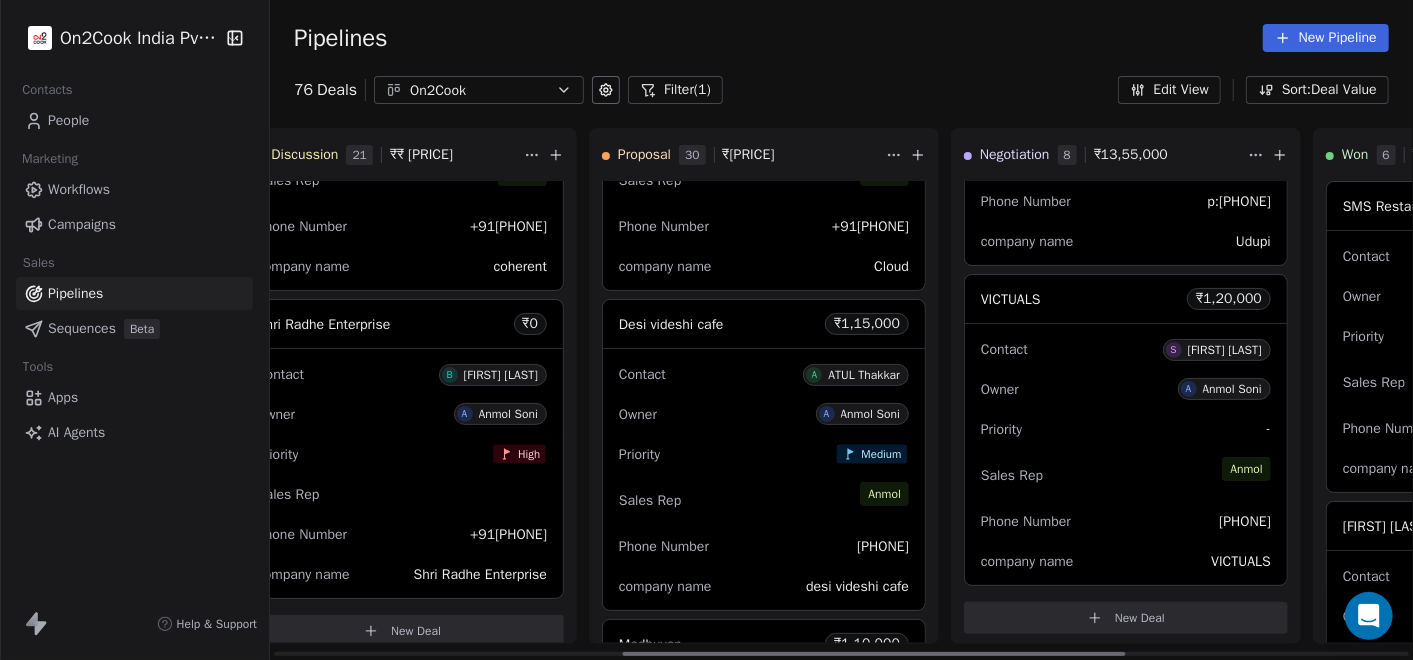 click on "Sales Rep [FIRST]" at bounding box center (764, 500) 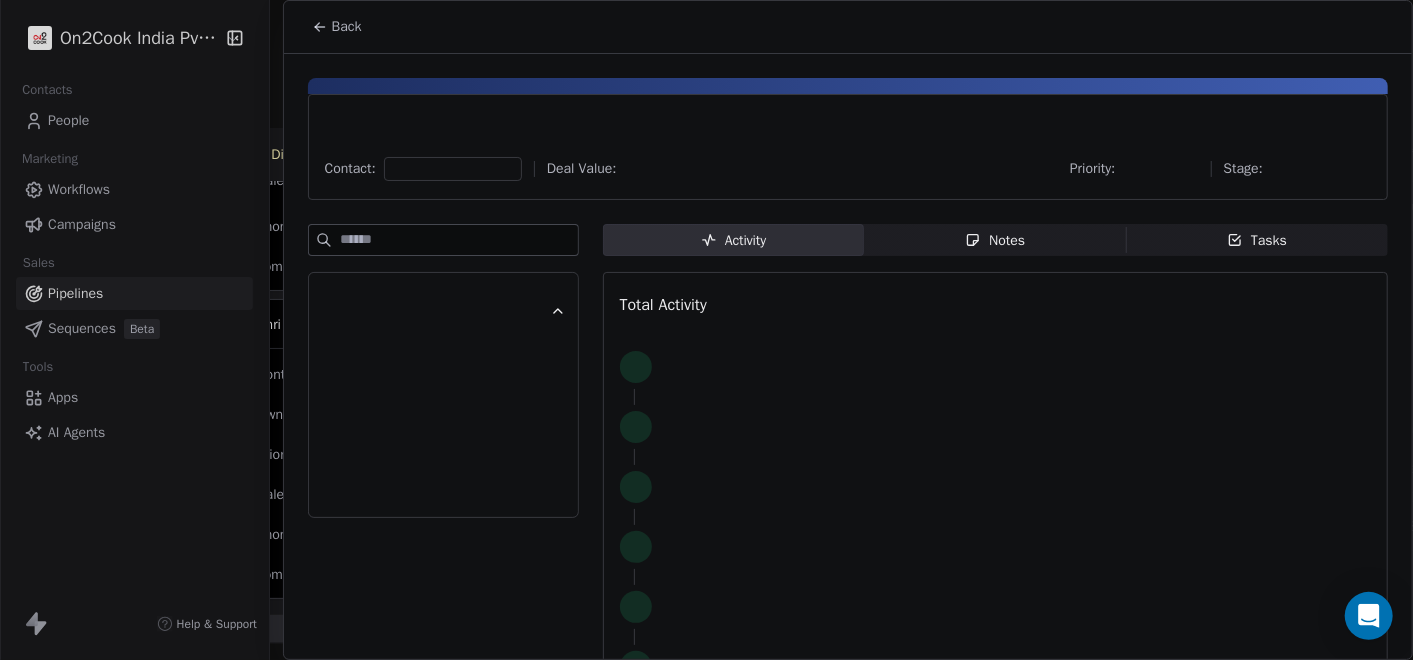 click on "Notes   Notes" at bounding box center (995, 240) 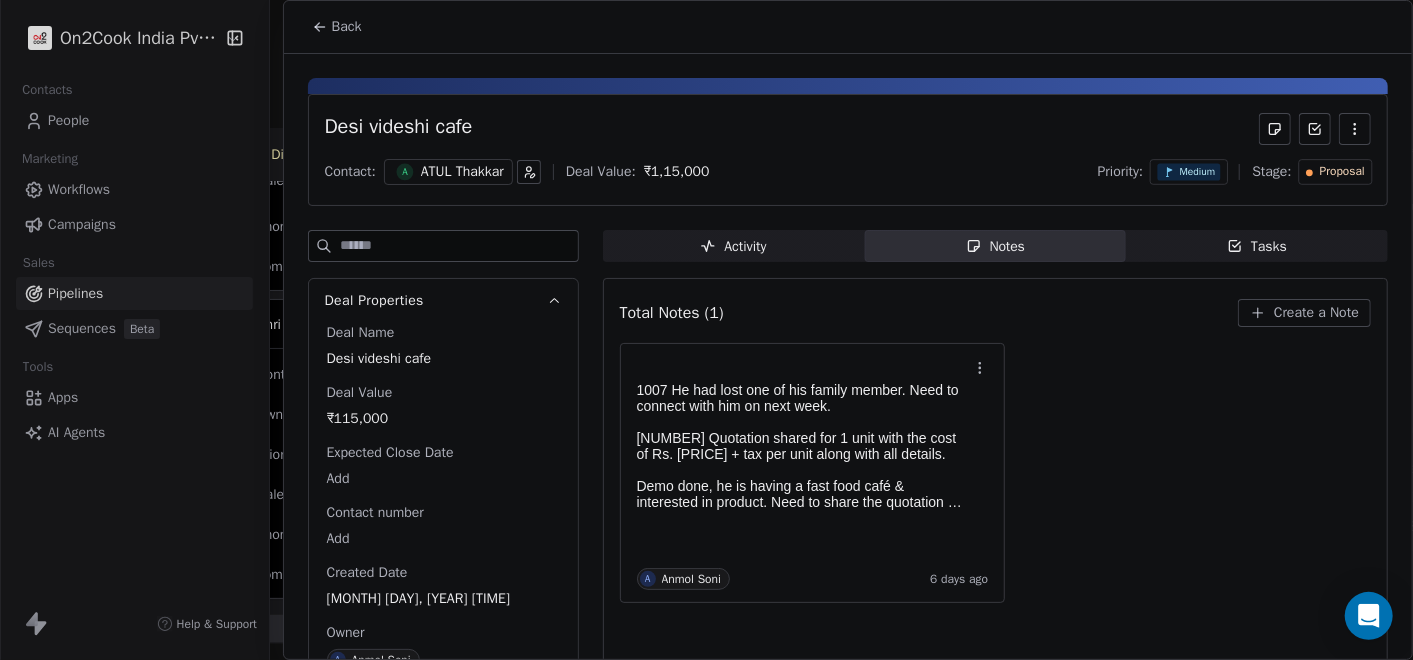 click on "Contact: A [FIRST] [LAST] Deal Value: ₹ [PRICE] Priority: Medium Stage: Proposal" at bounding box center [848, 172] 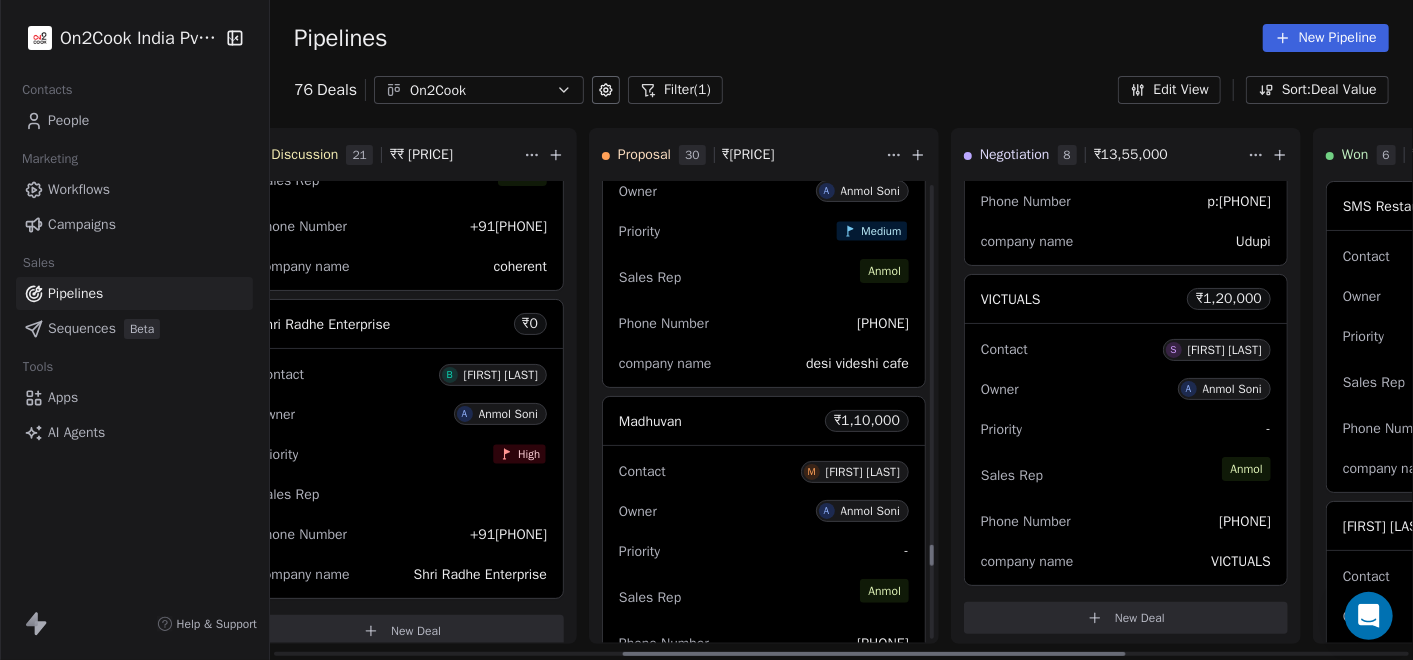 scroll, scrollTop: 8216, scrollLeft: 0, axis: vertical 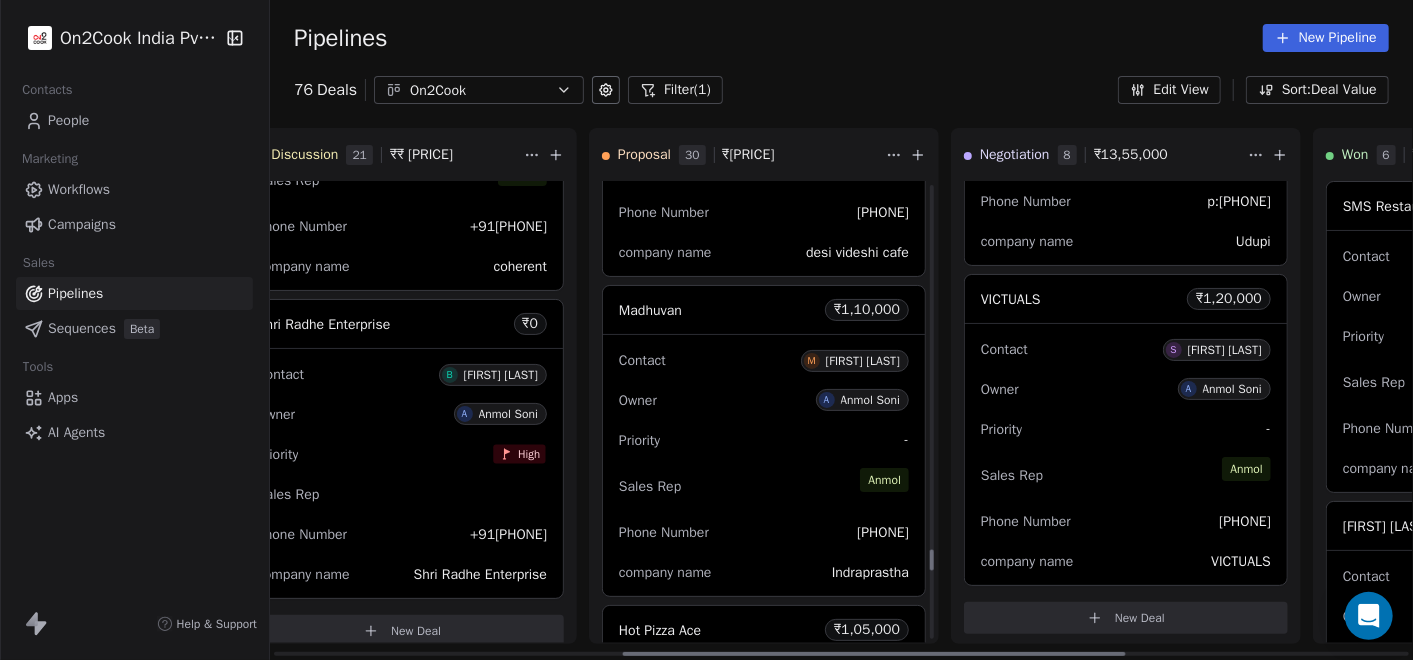 click on "Owner A [FIRST] [LAST]" at bounding box center [764, 400] 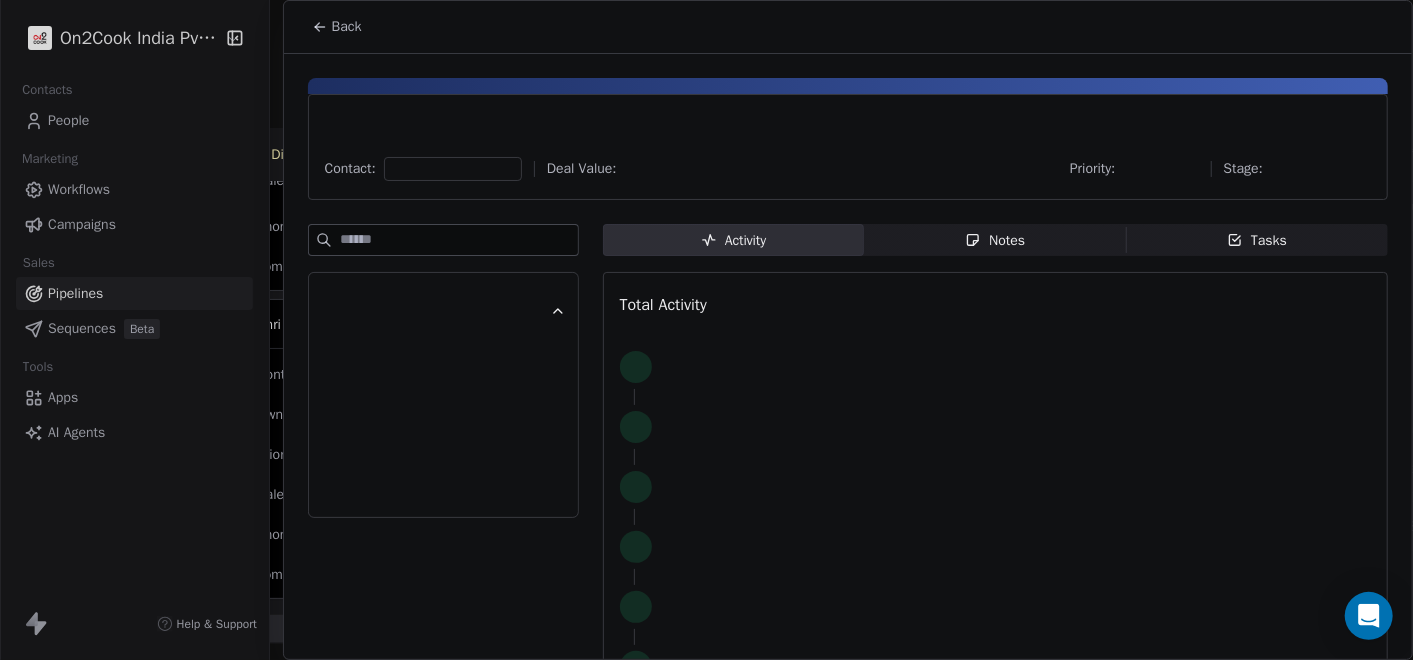 click on "Notes" at bounding box center (995, 240) 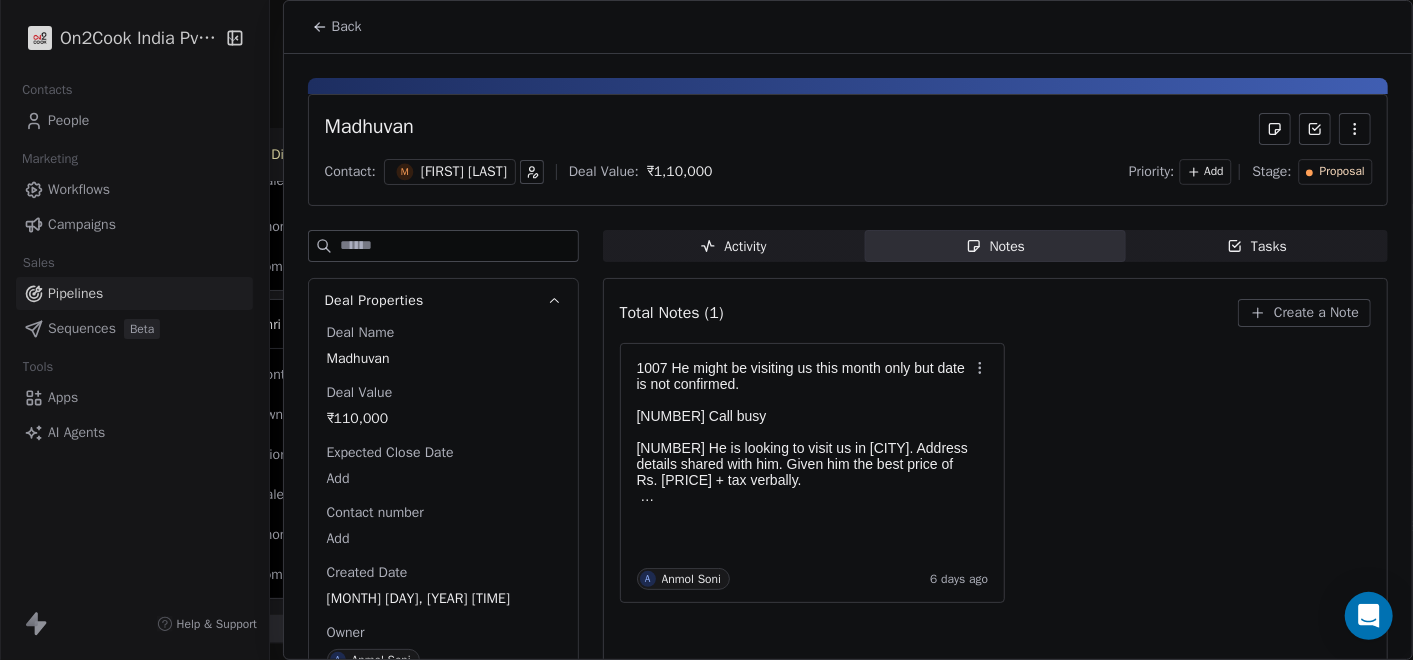 click 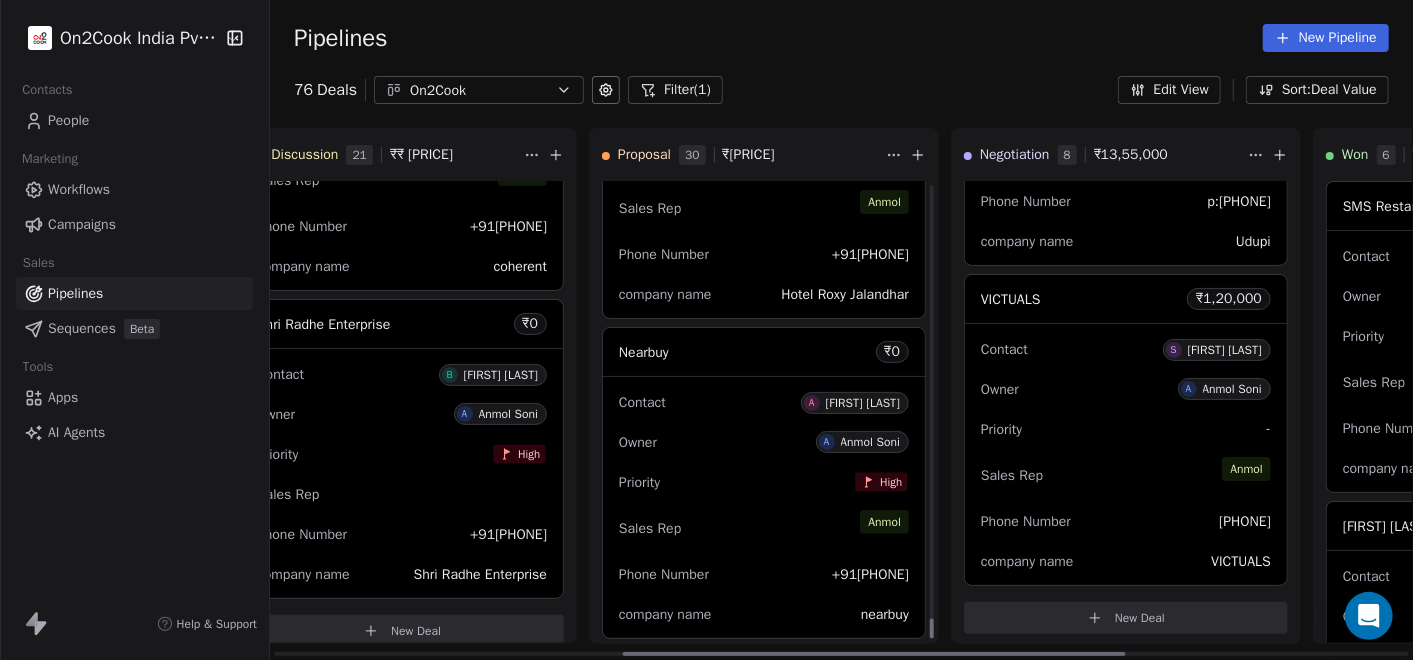 scroll, scrollTop: 9776, scrollLeft: 0, axis: vertical 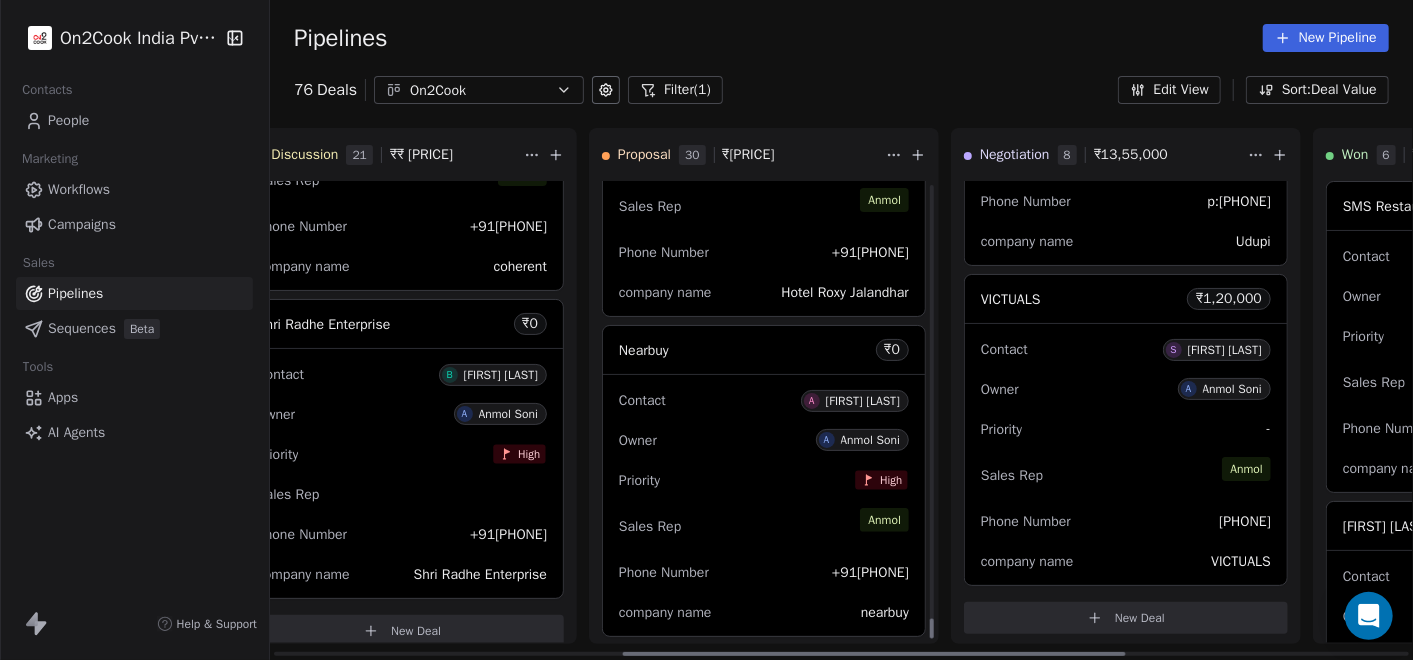 click on "Contact A [FIRST] [LAST]" at bounding box center [764, 399] 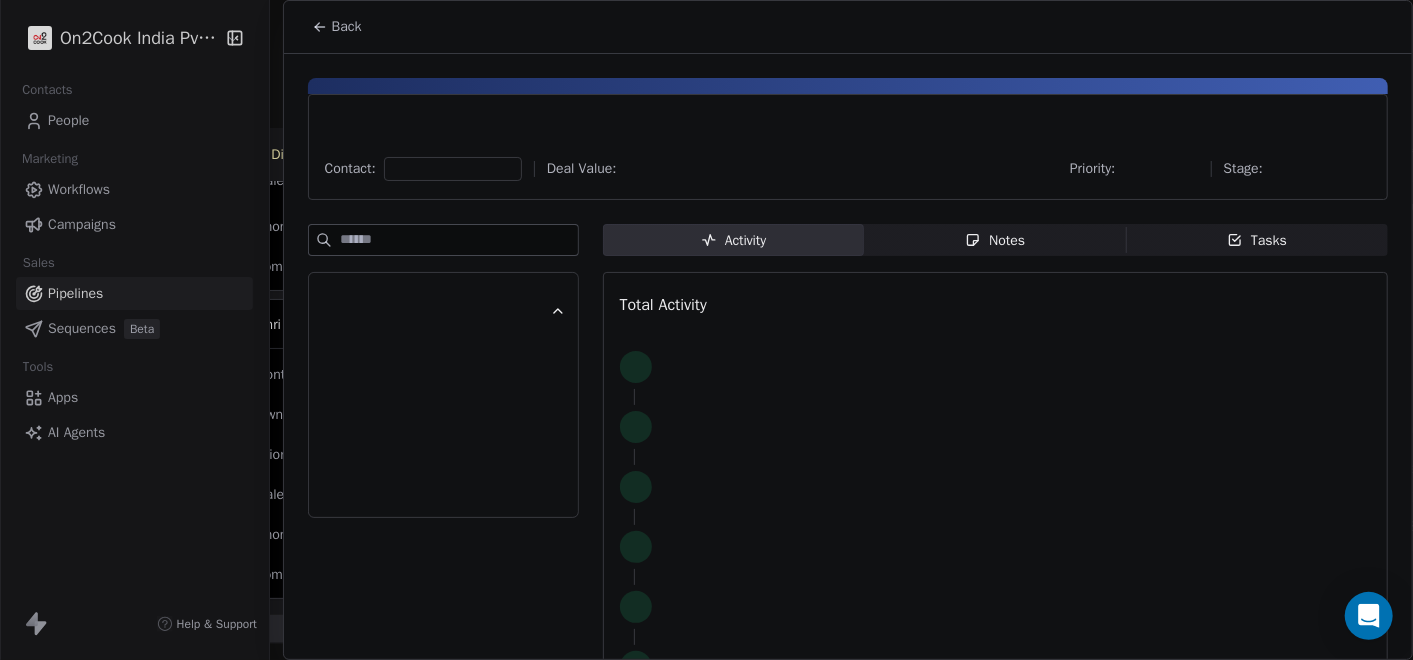 click on "Notes   Notes" at bounding box center (995, 240) 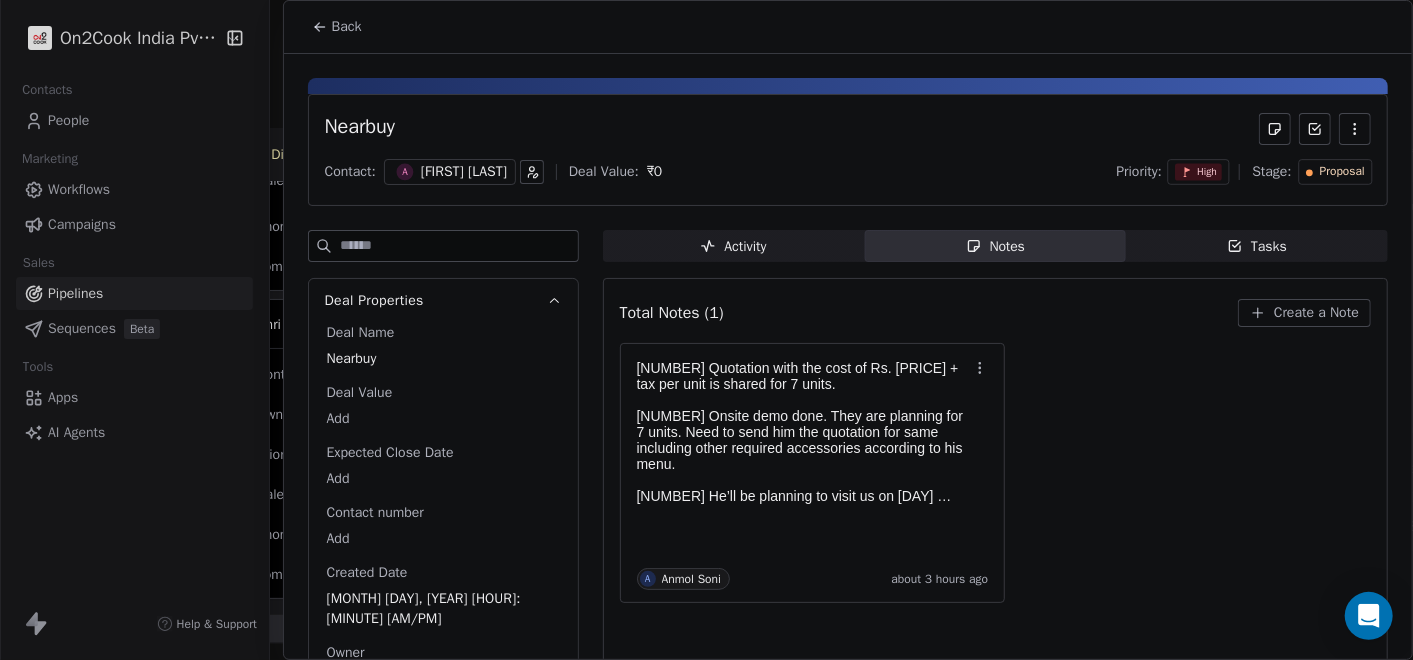 click 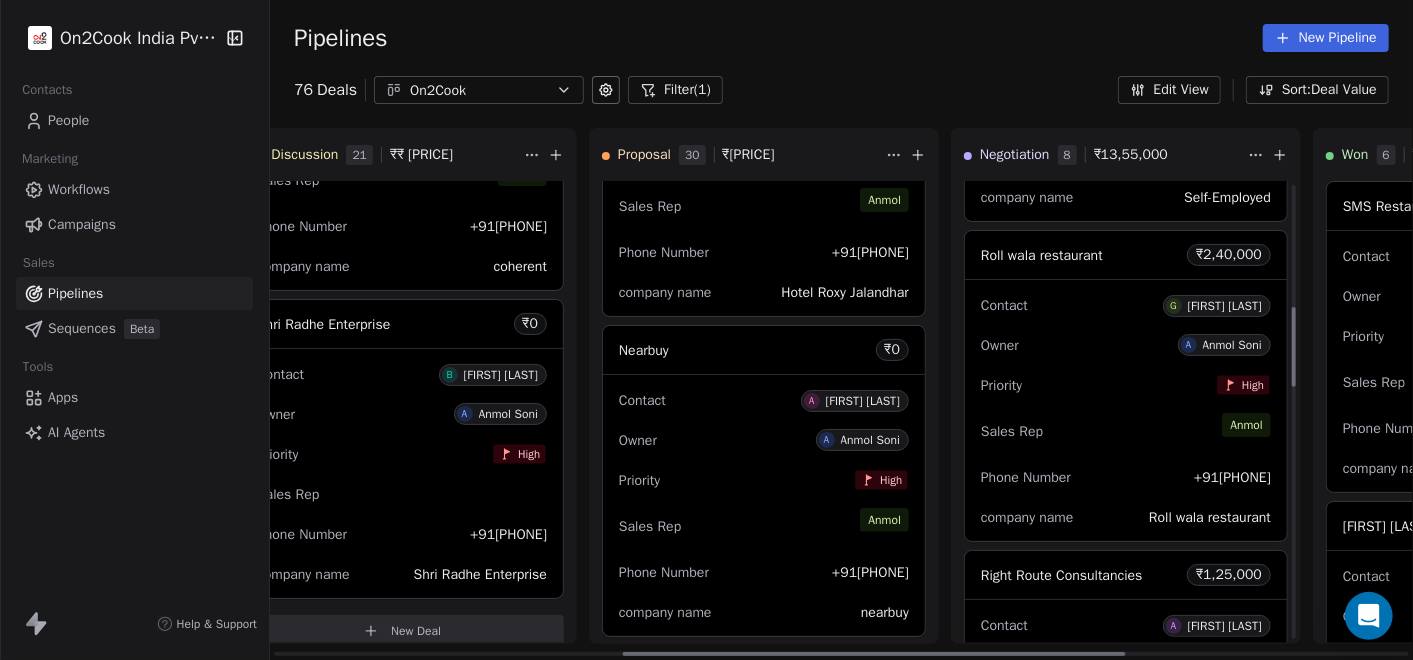 scroll, scrollTop: 925, scrollLeft: 0, axis: vertical 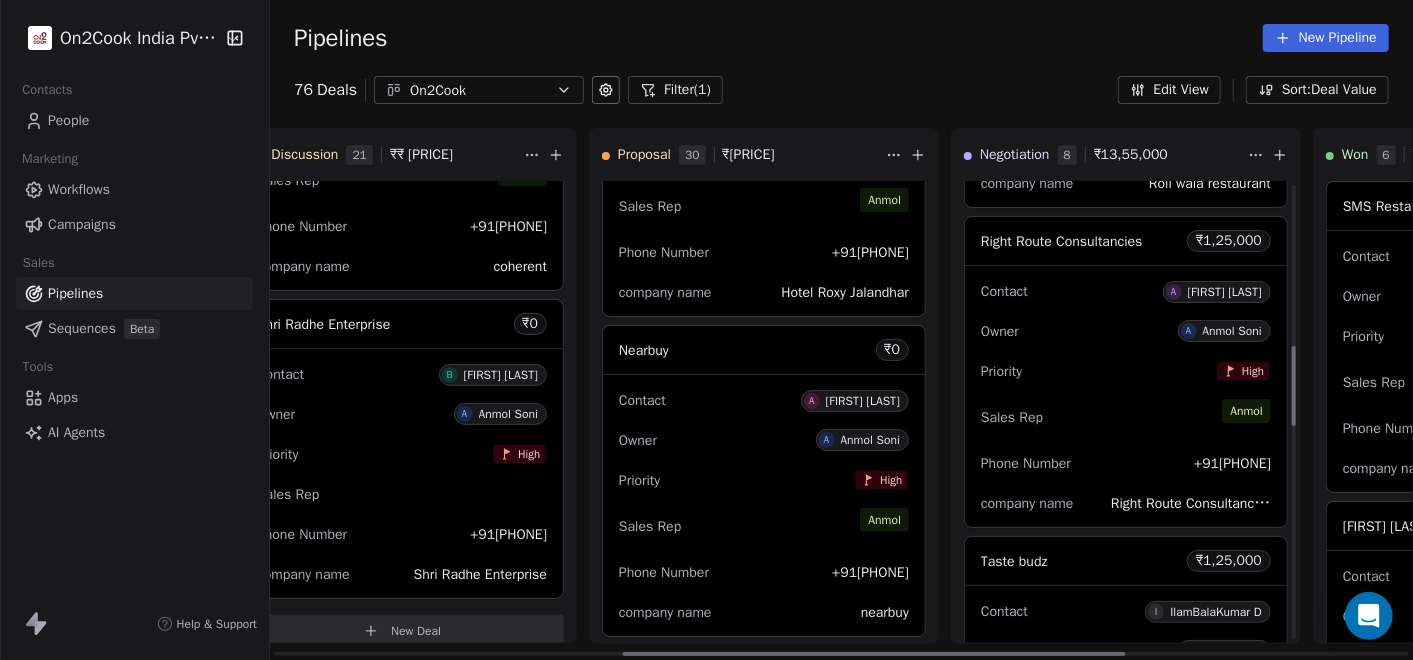 click on "Contact A [FIRST] [LAST] Owner A [FIRST] [LAST] Priority High Sales Rep [FIRST] Phone Number +91[PHONE] company name [COMPANY]" at bounding box center [1126, 396] 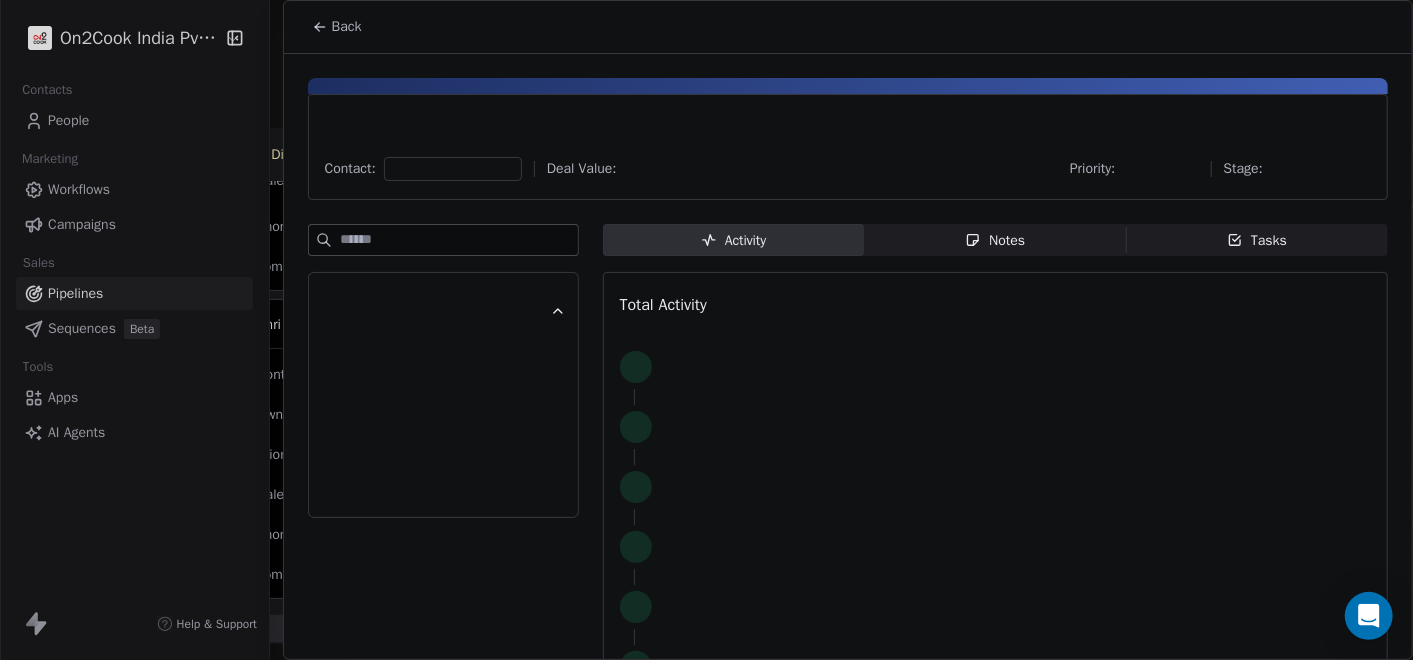 click on "Notes   Notes" at bounding box center (995, 240) 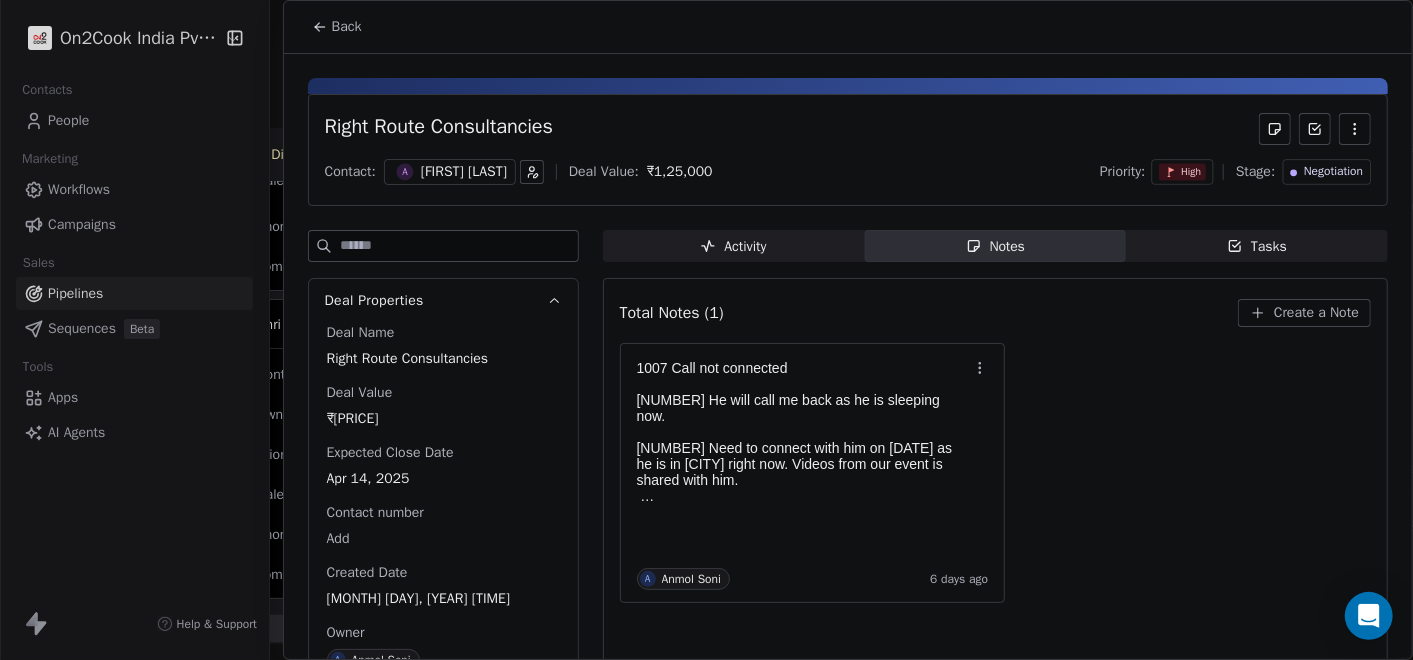 click 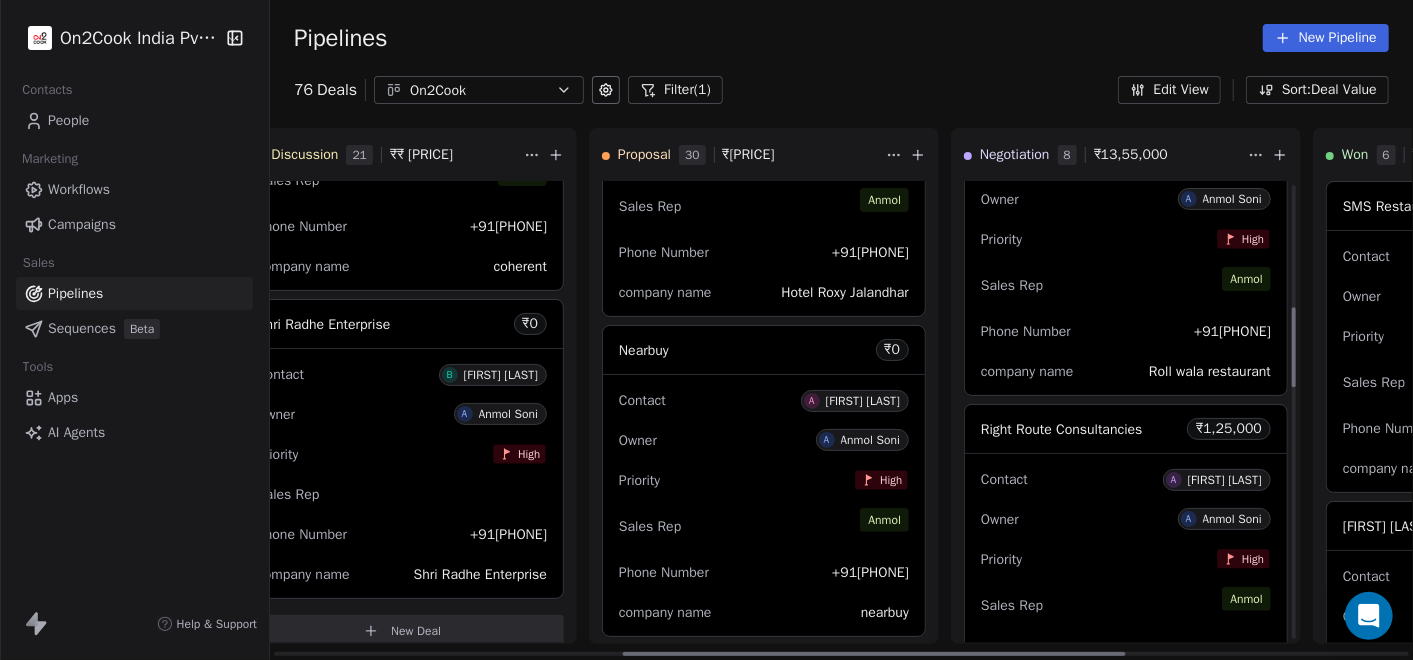 scroll, scrollTop: 702, scrollLeft: 0, axis: vertical 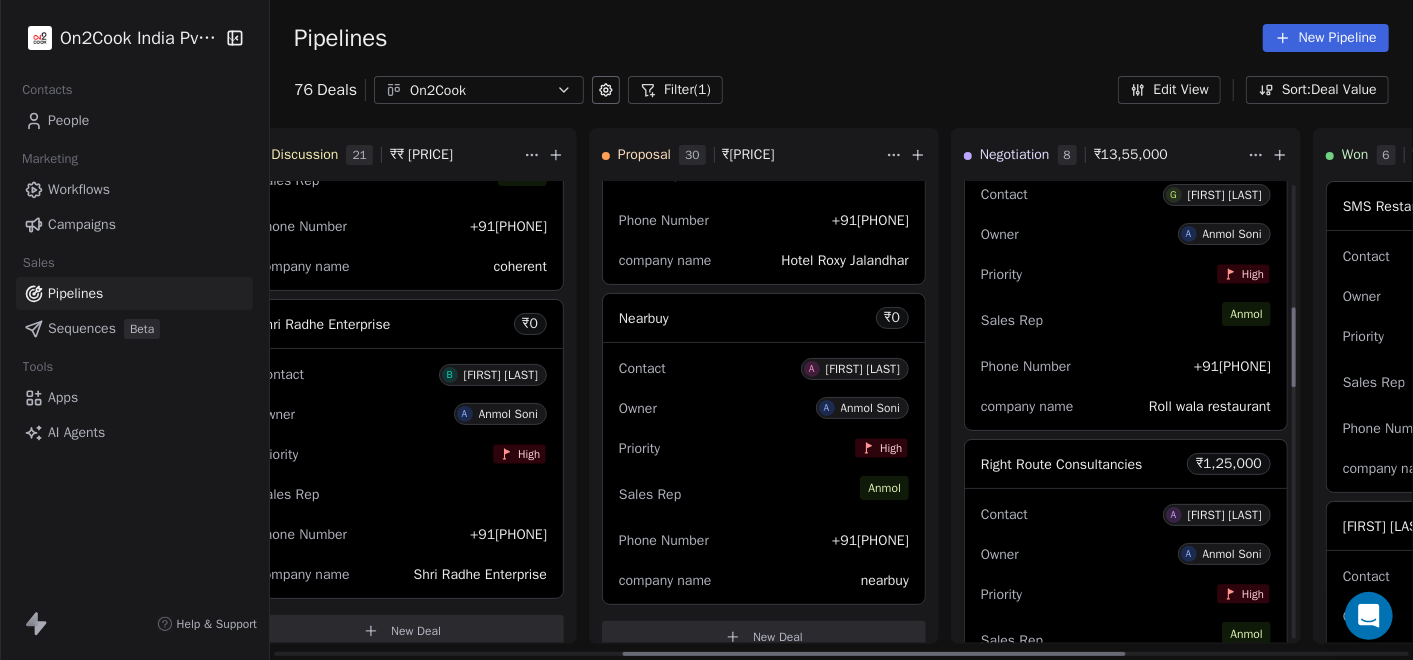 click on "Sales Rep [FIRST]" at bounding box center (1126, 320) 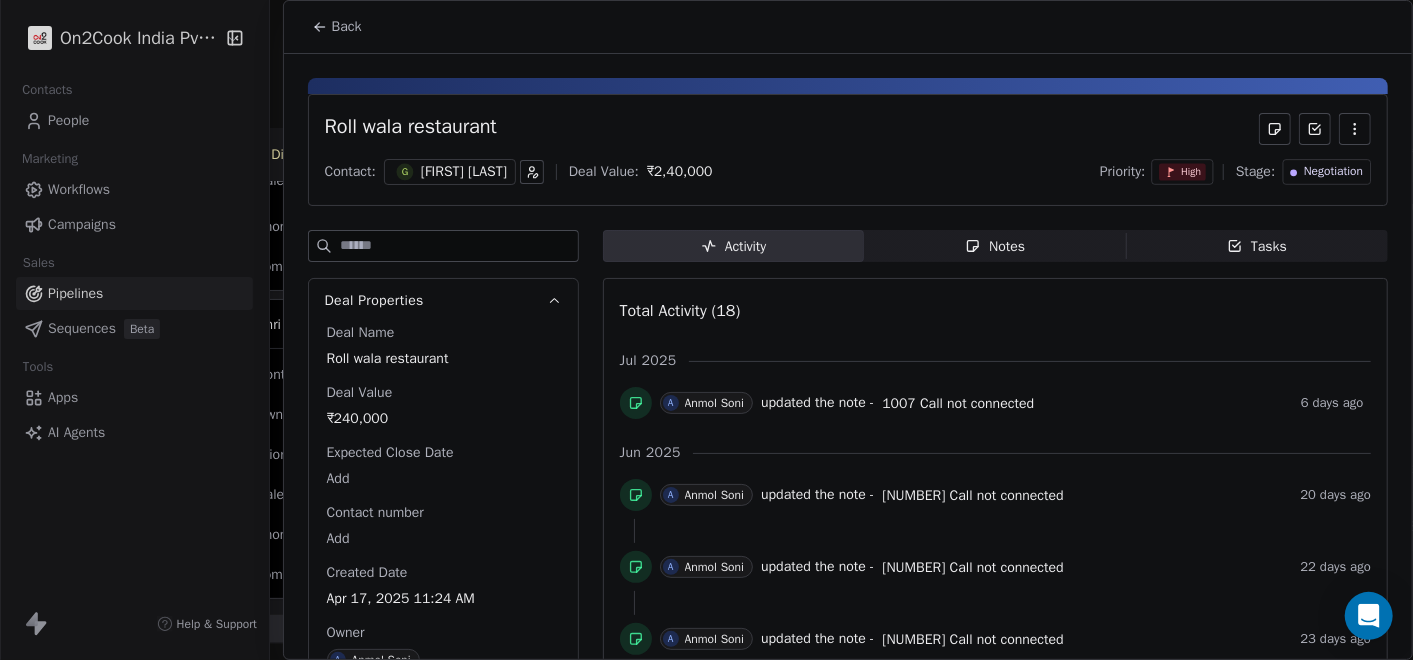 click on "Notes" at bounding box center [995, 246] 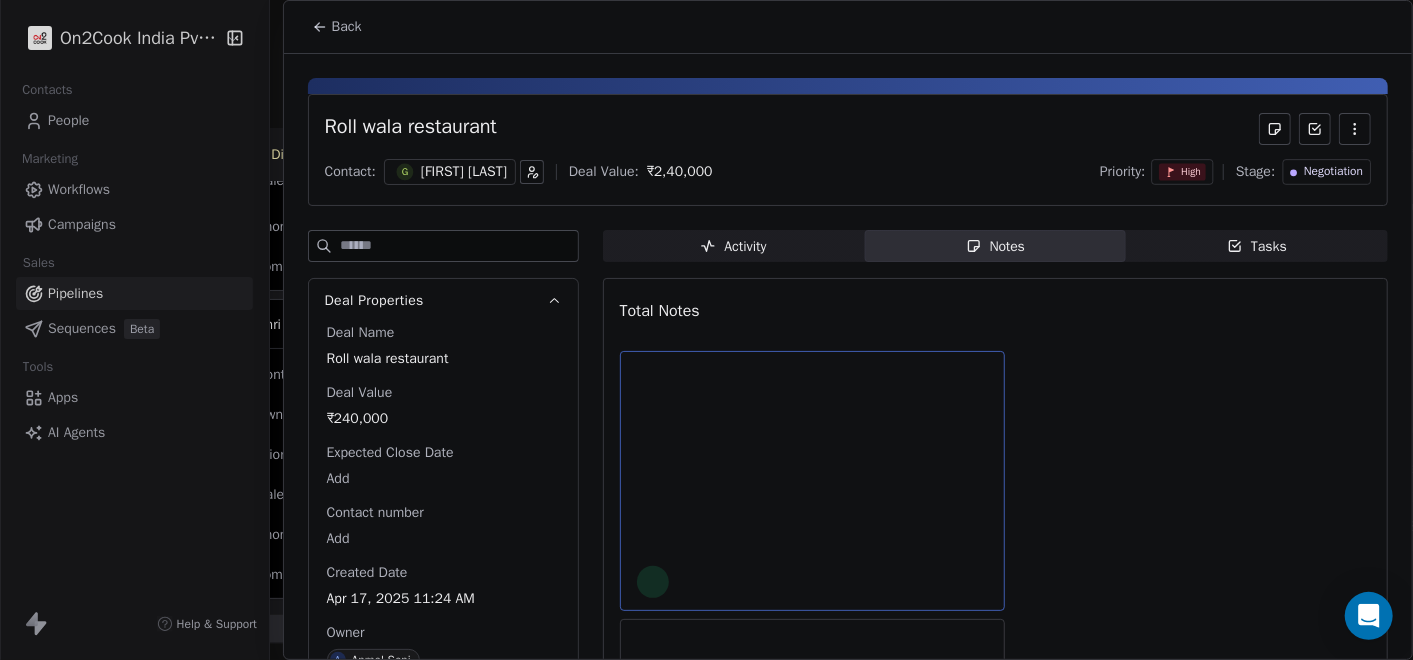 click at bounding box center (813, 481) 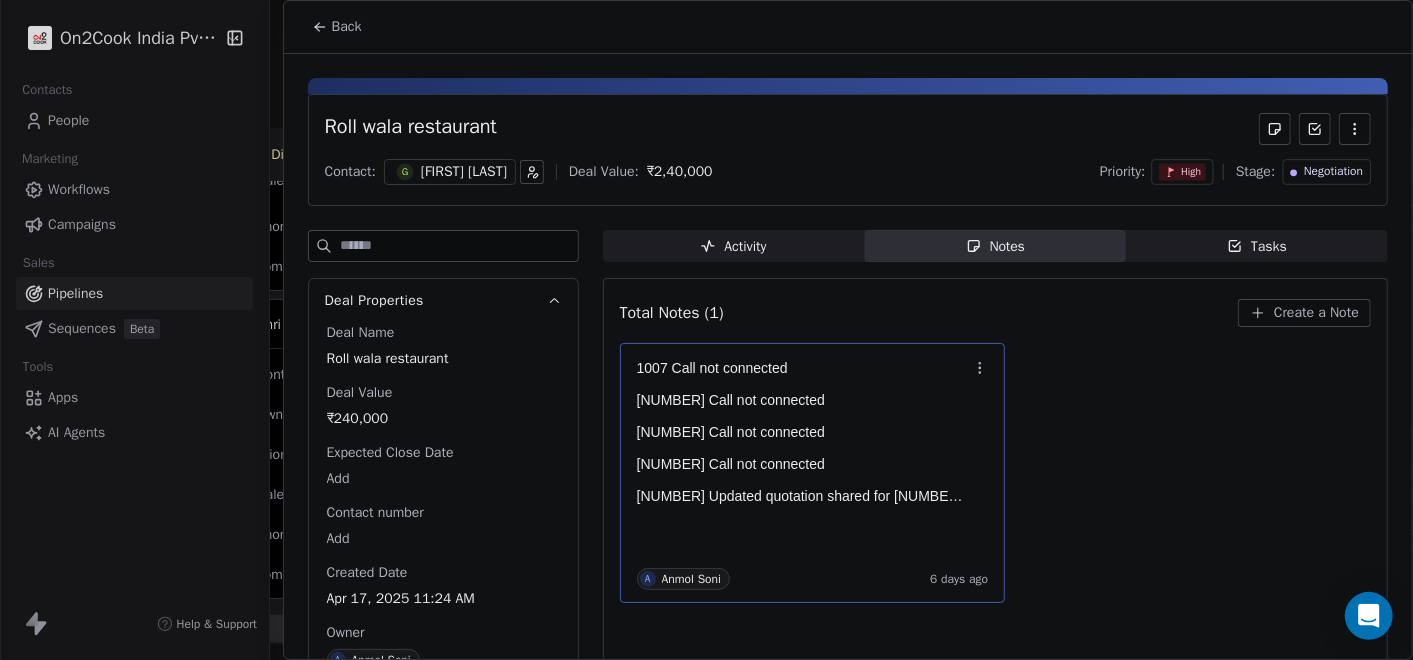 click on "[NUMBER] Call not connected" at bounding box center [803, 464] 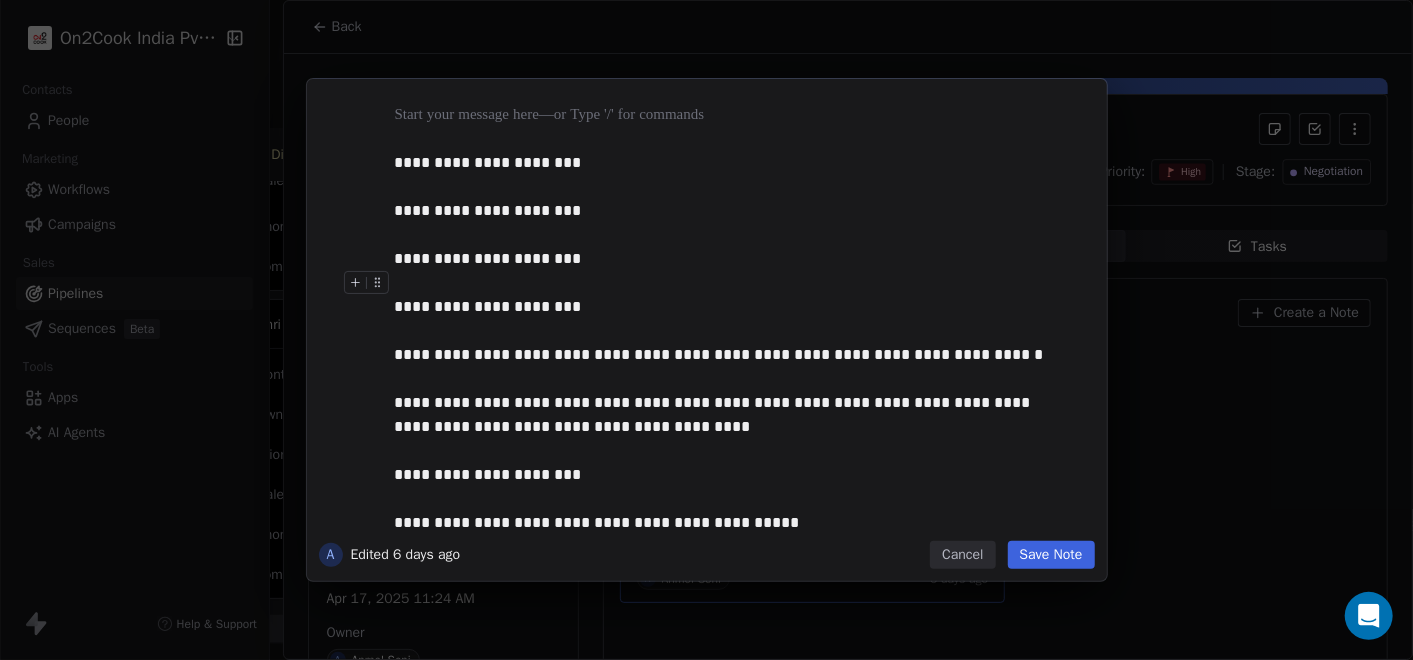 type 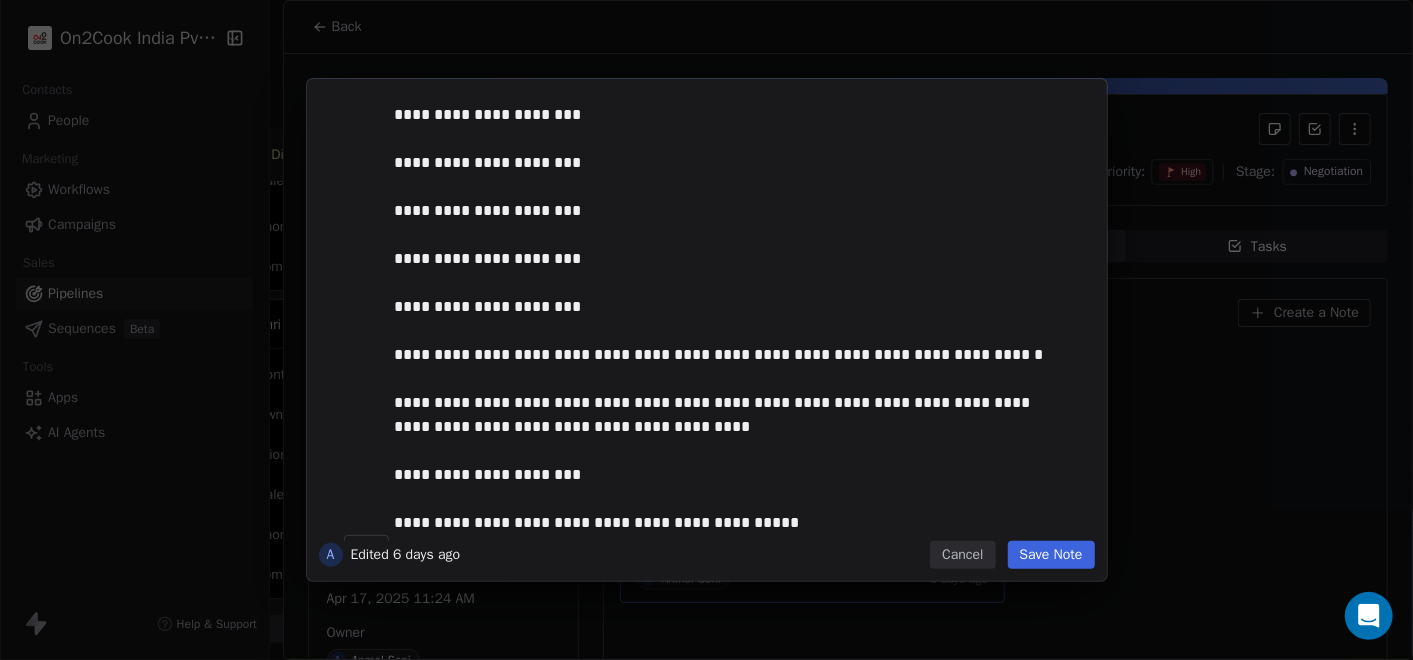 click on "Save Note" at bounding box center (1051, 555) 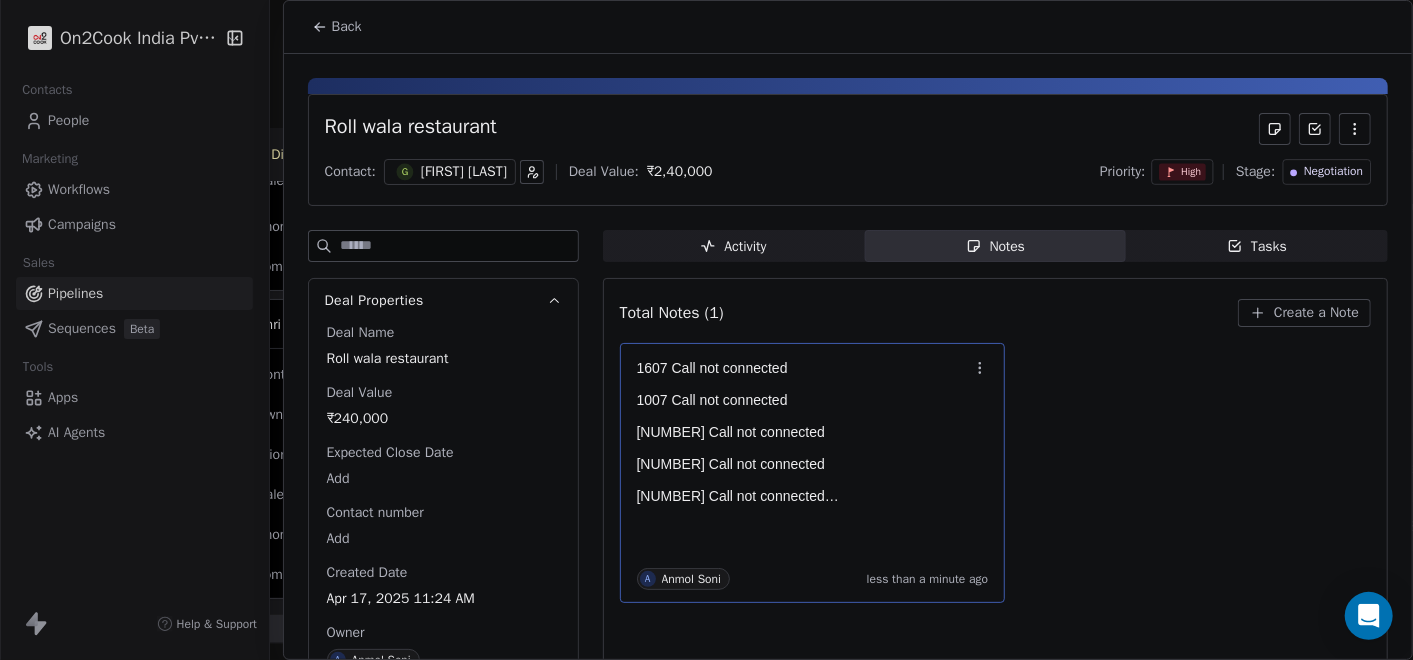 click 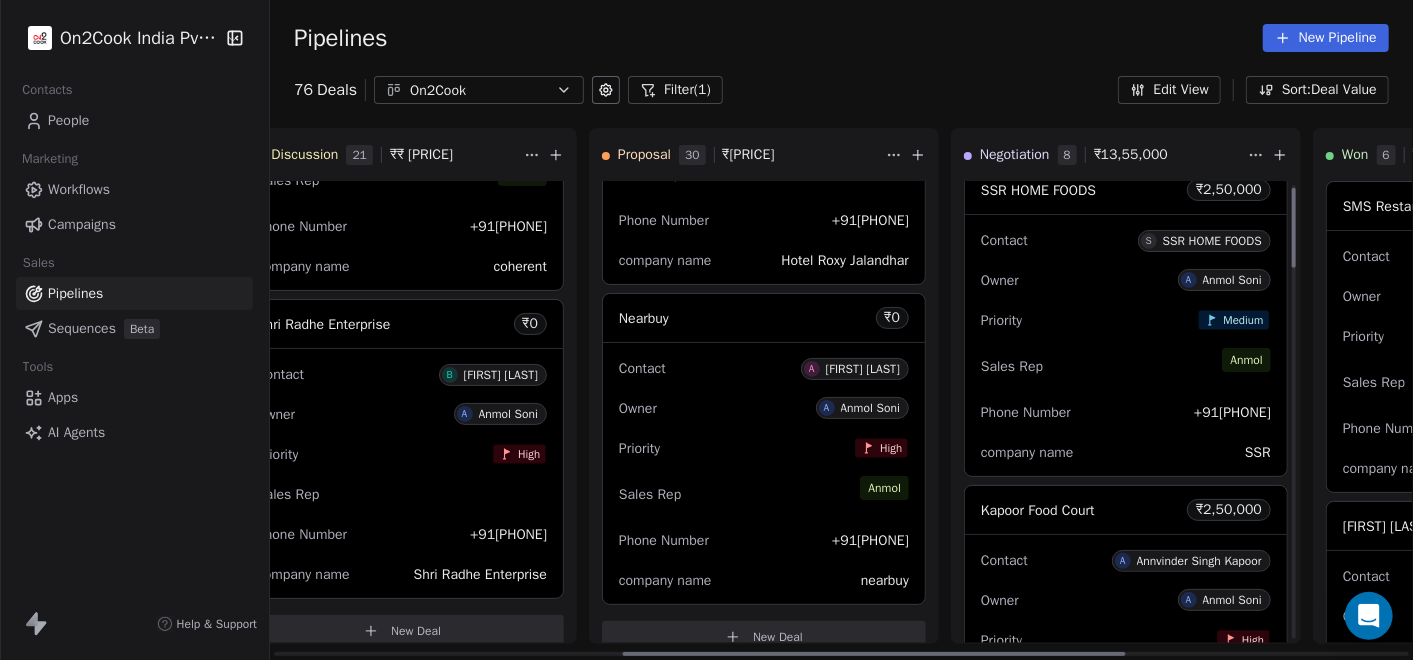 scroll, scrollTop: 0, scrollLeft: 0, axis: both 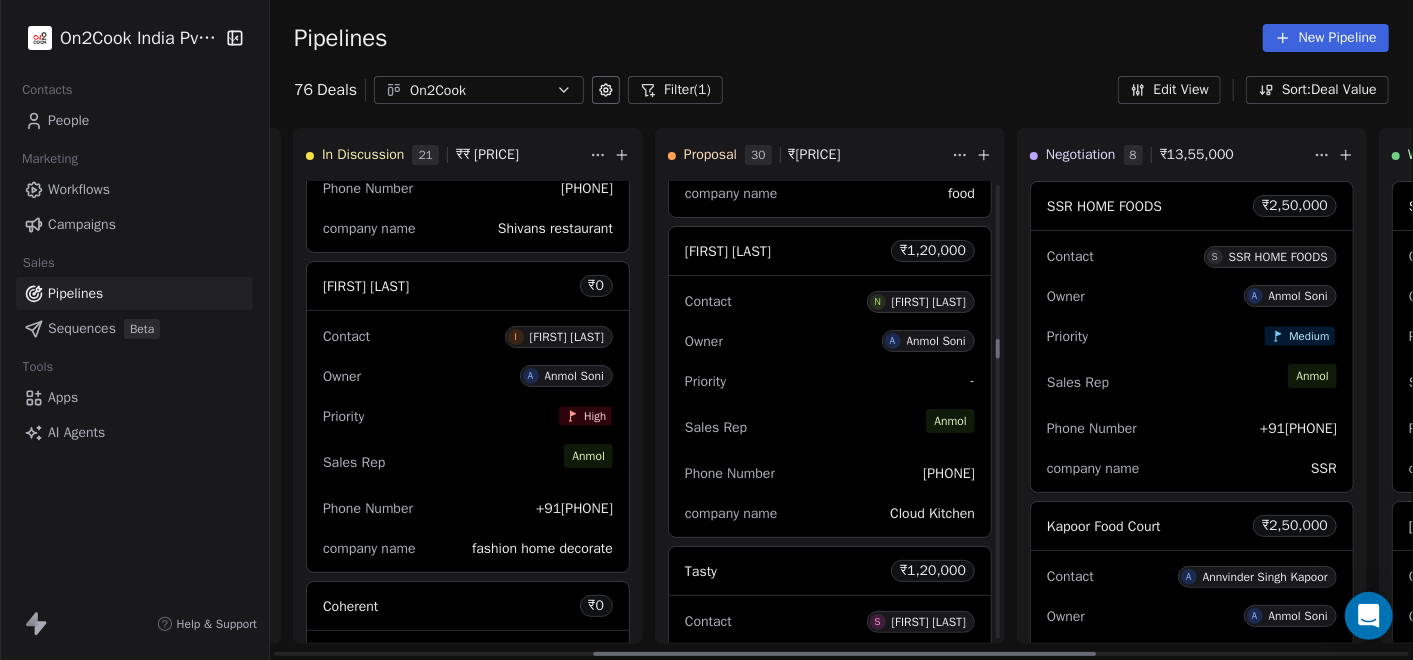 click on "Phone Number [PHONE]" at bounding box center [830, 473] 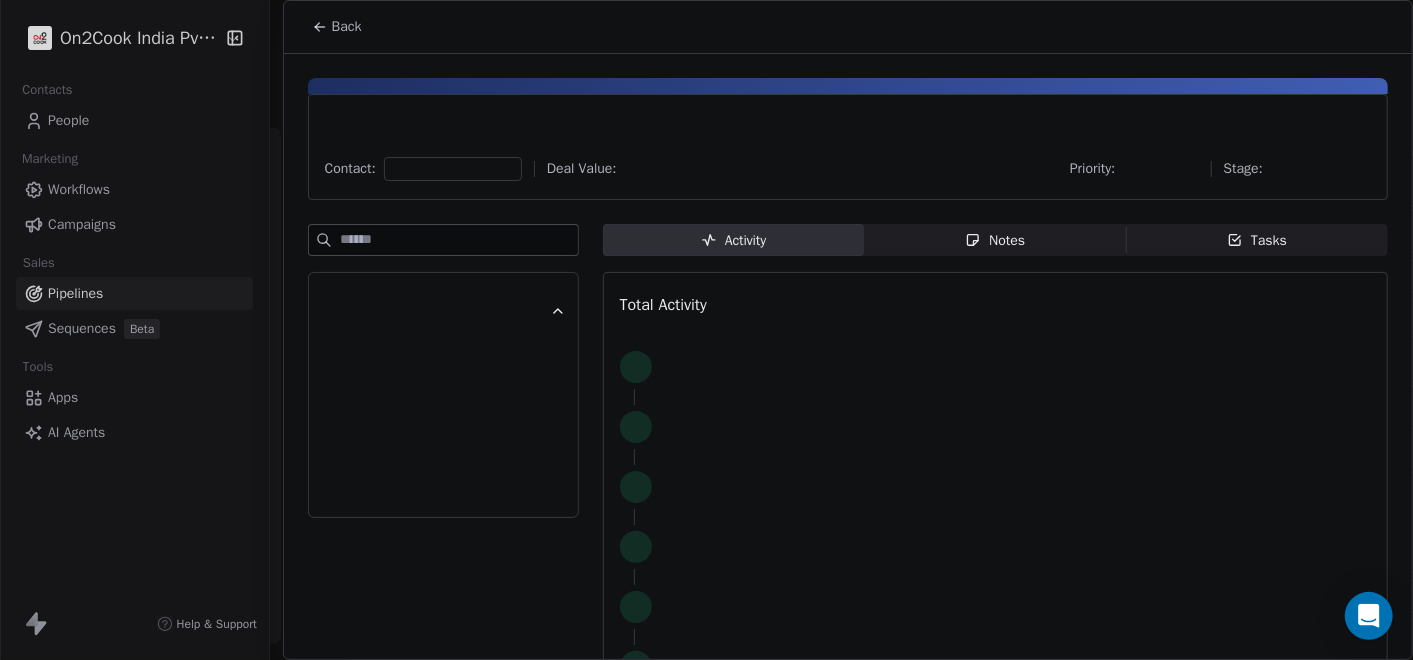 click on "Notes" at bounding box center (995, 240) 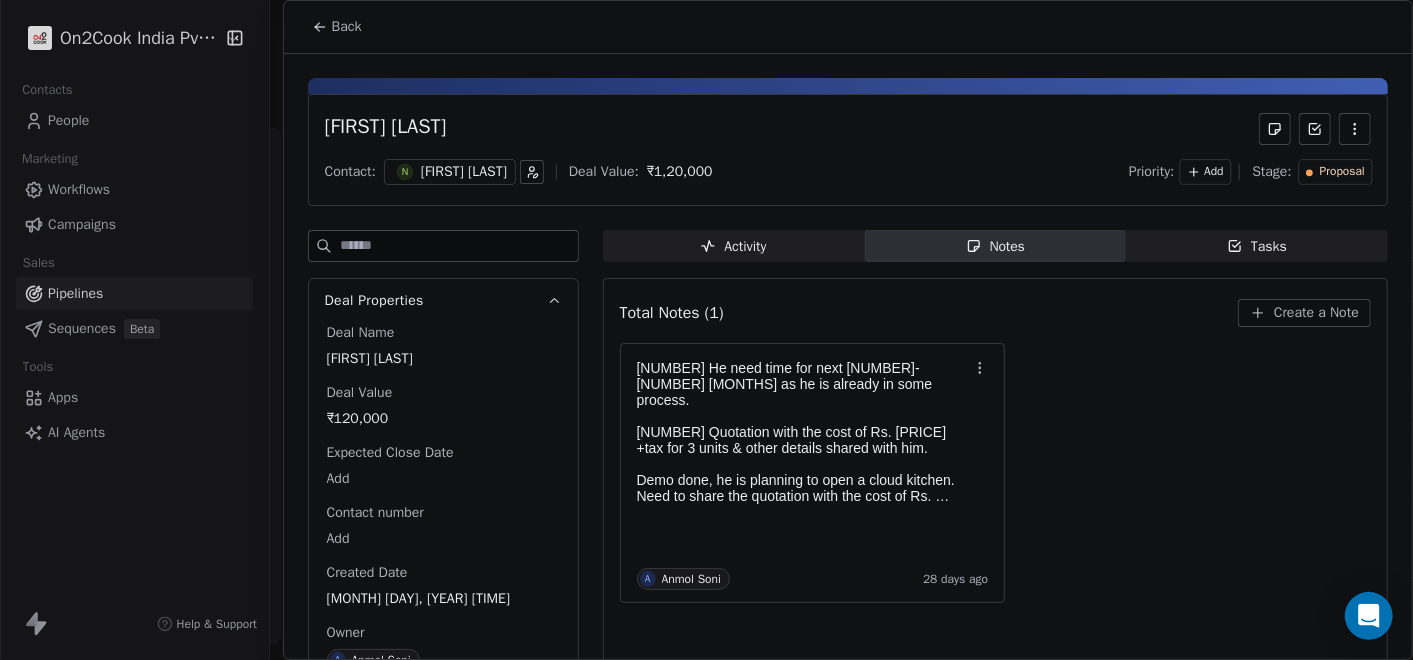click on "Back" at bounding box center [337, 27] 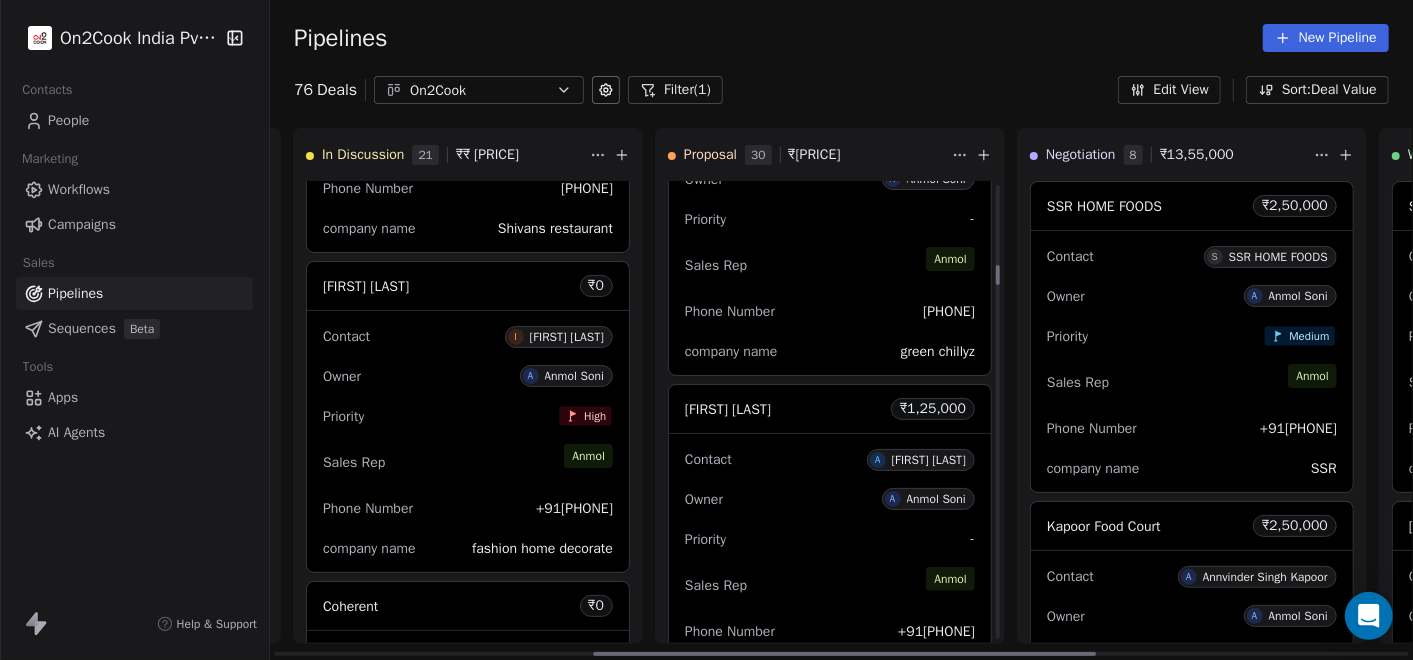 scroll, scrollTop: 1808, scrollLeft: 0, axis: vertical 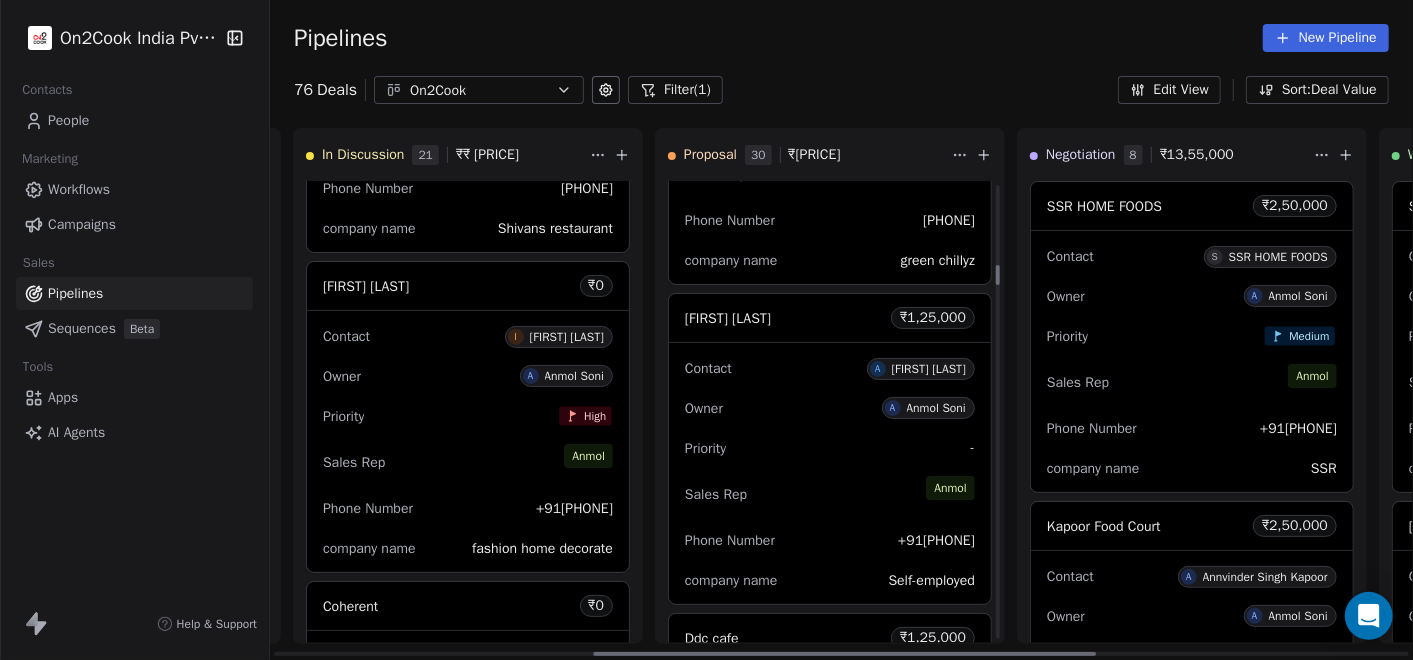 click on "Contact A [FIRST] [LAST] Owner A [LAST] Priority - Sales Rep [LAST] Phone Number [PHONE] company name Self-employed" at bounding box center (830, 473) 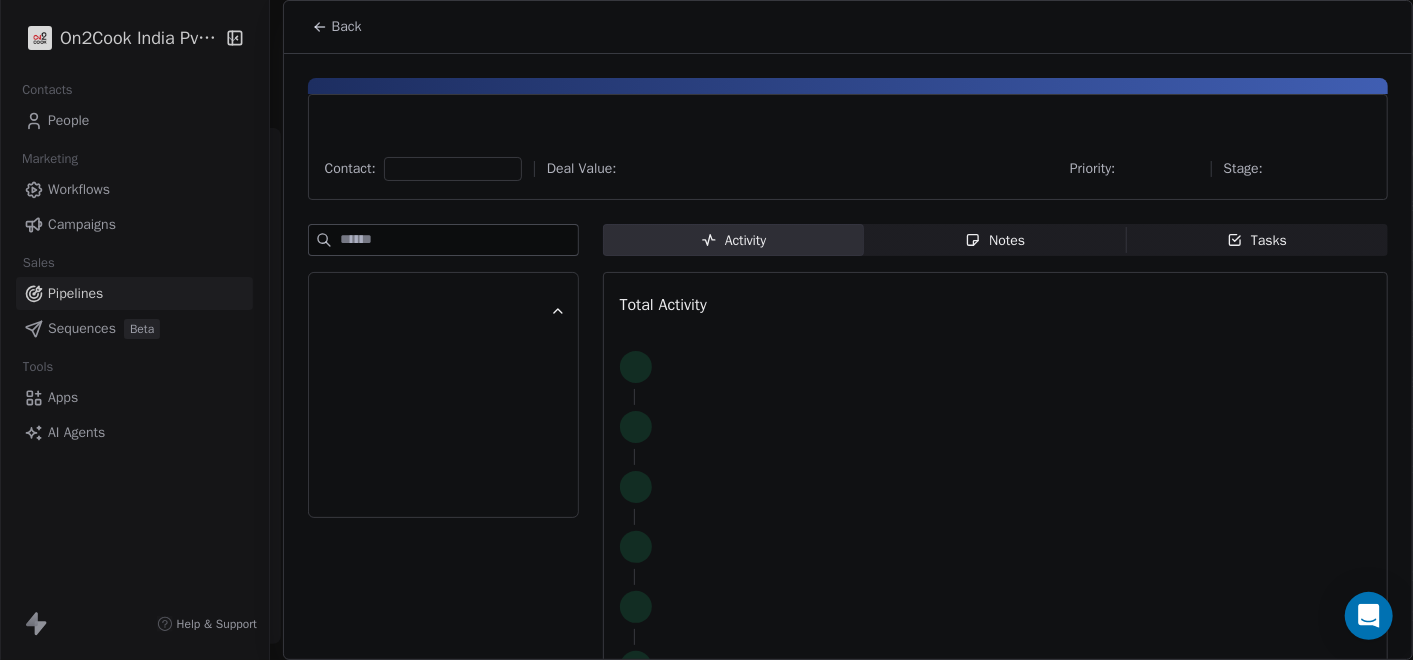 click on "Notes   Notes" at bounding box center [995, 240] 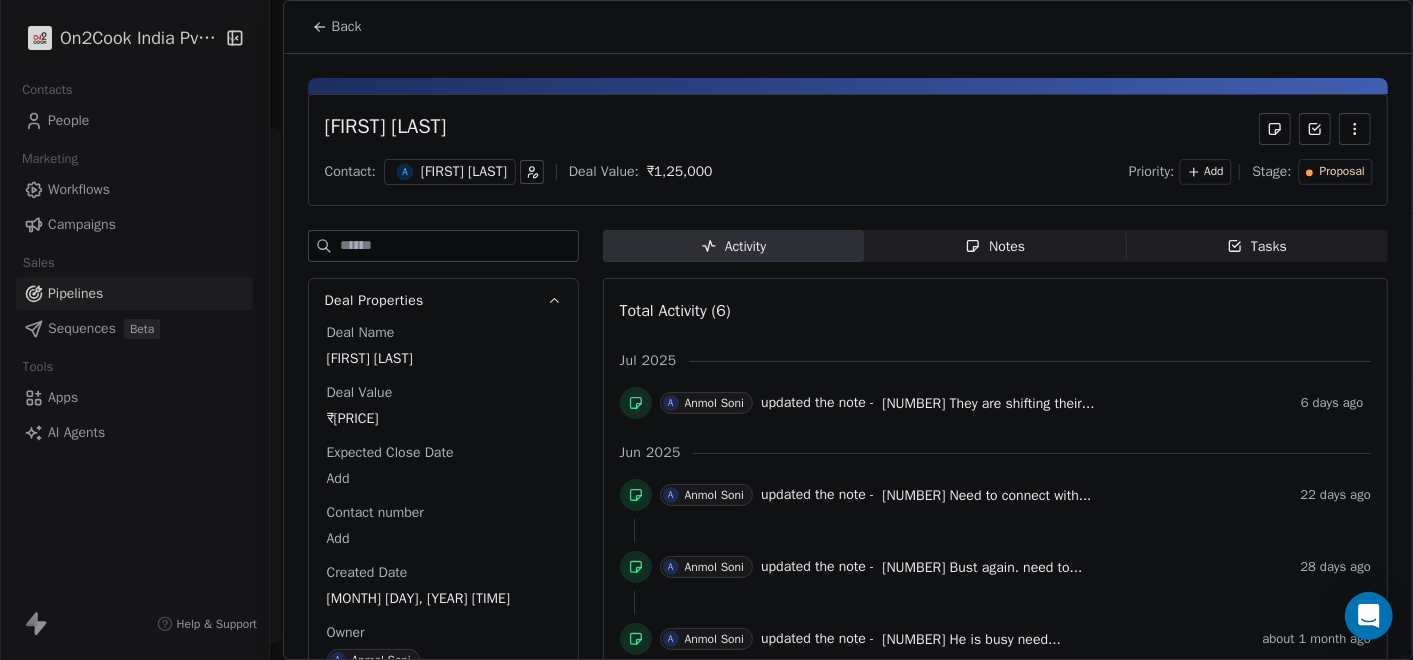 click on "Notes" at bounding box center (995, 246) 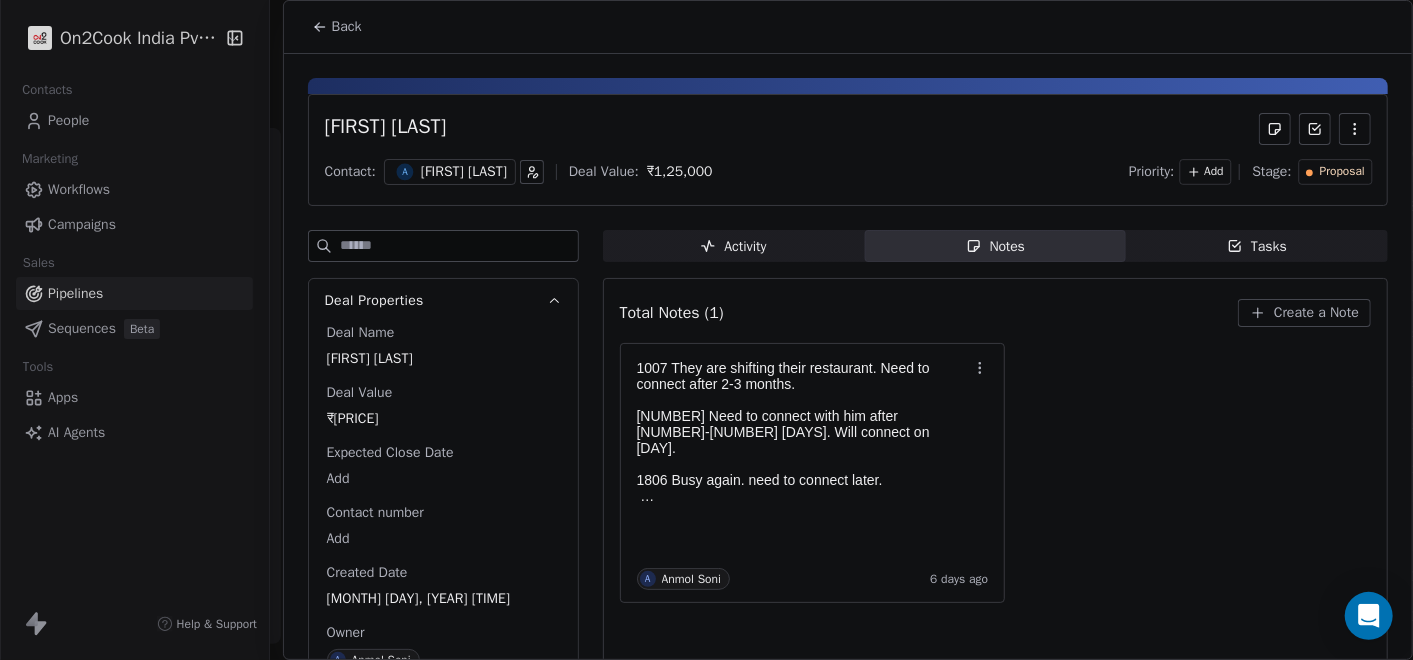 click on "Back" at bounding box center (848, 27) 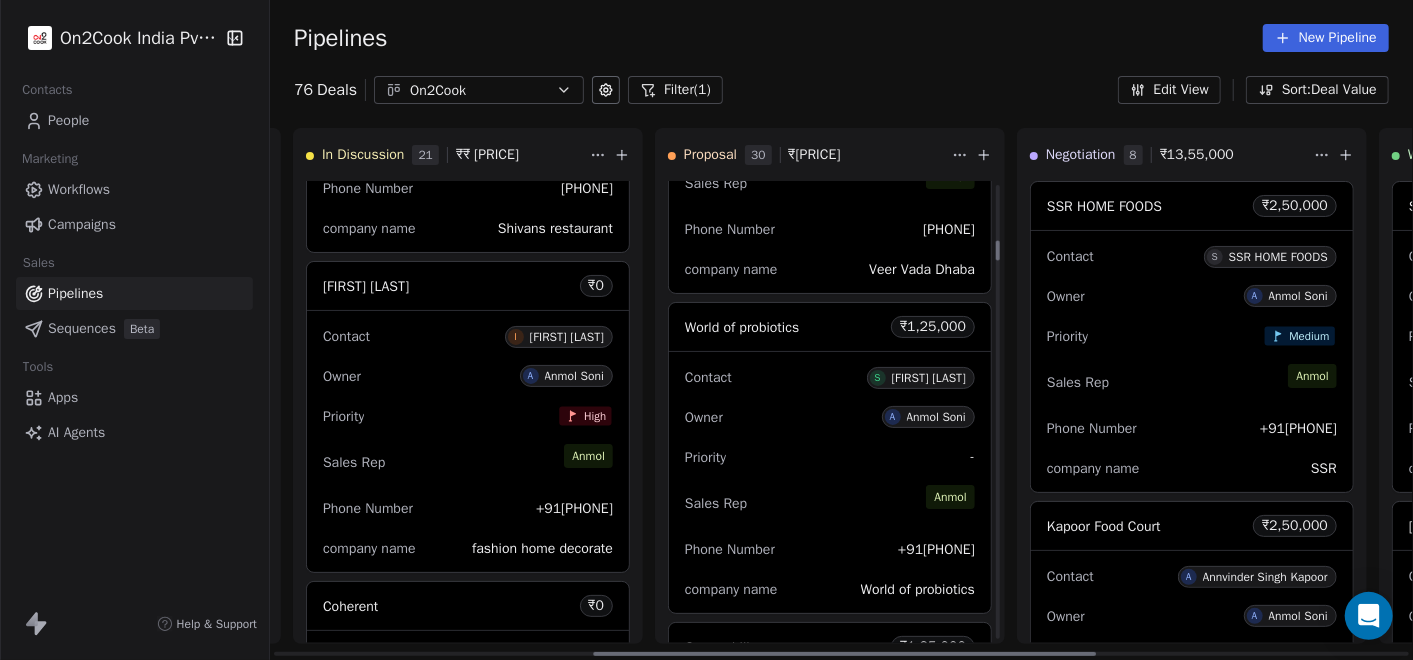 scroll, scrollTop: 1253, scrollLeft: 0, axis: vertical 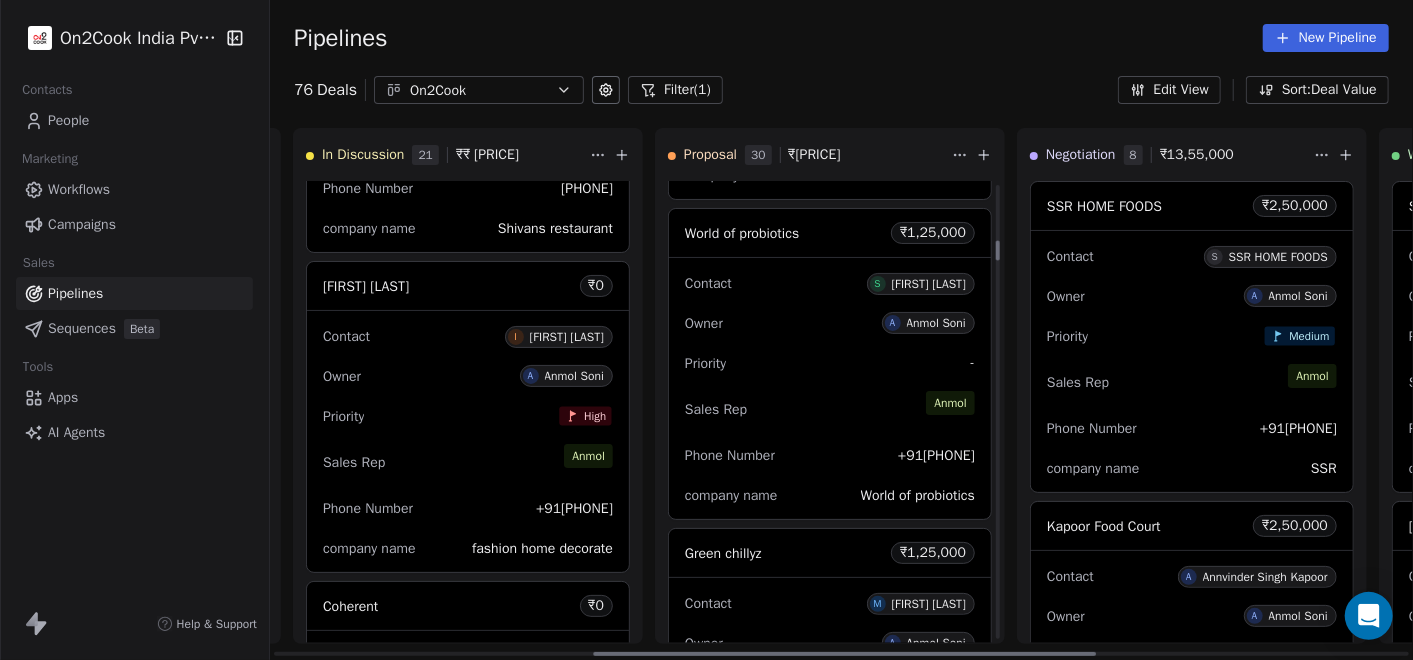 click on "Sales Rep [FIRST]" at bounding box center [830, 409] 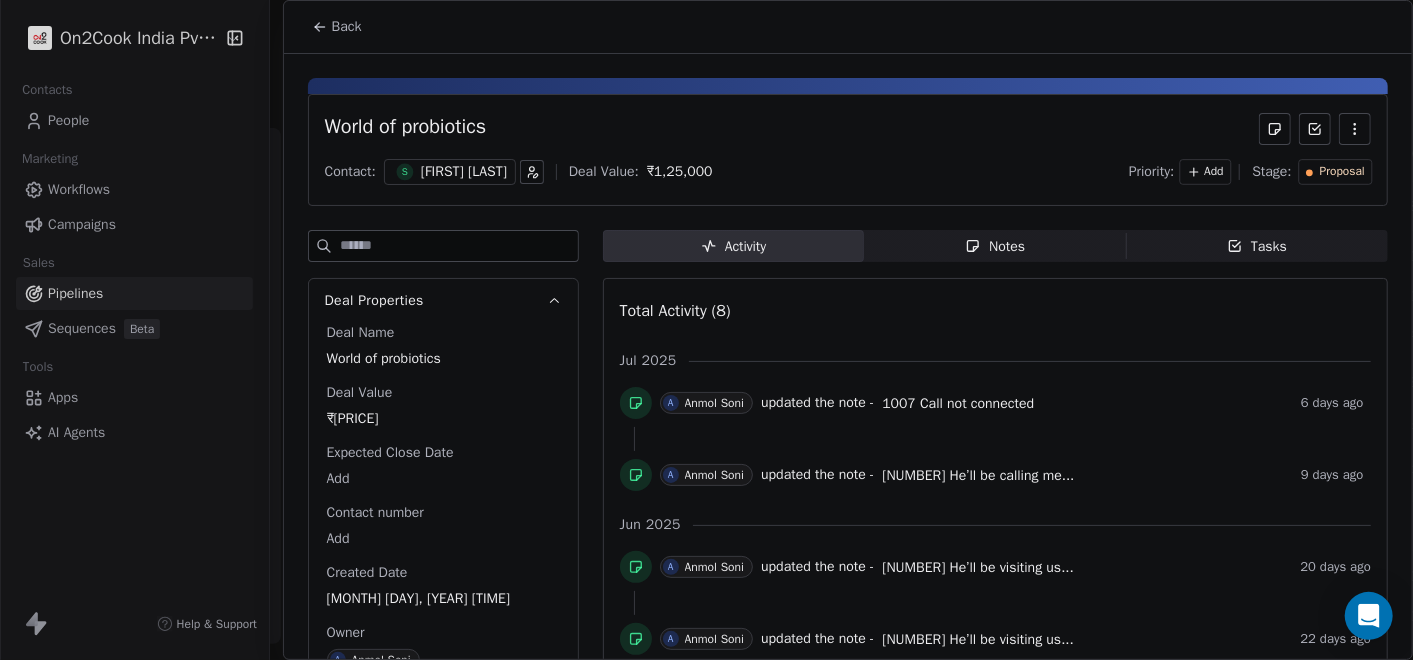 click on "Notes   Notes" at bounding box center (995, 246) 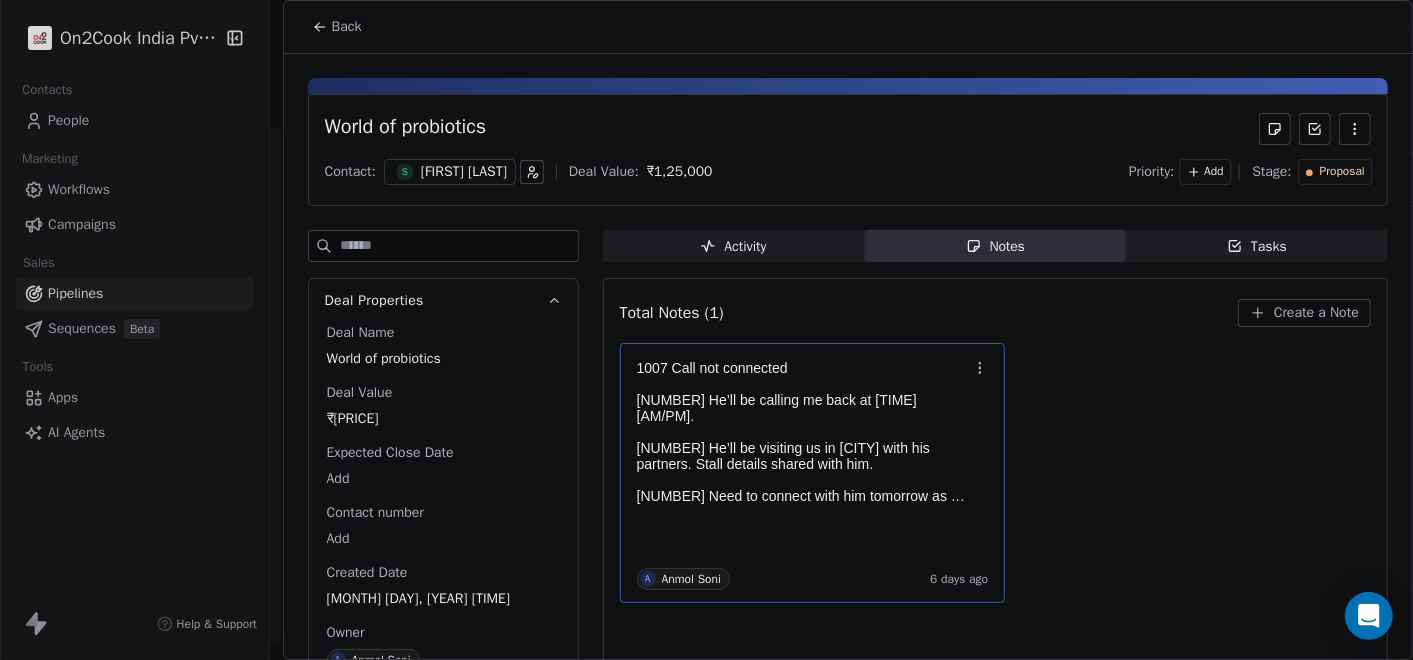 click on "[NUMBER] He’ll be calling me back at [TIME] [AM/PM]." at bounding box center (803, 408) 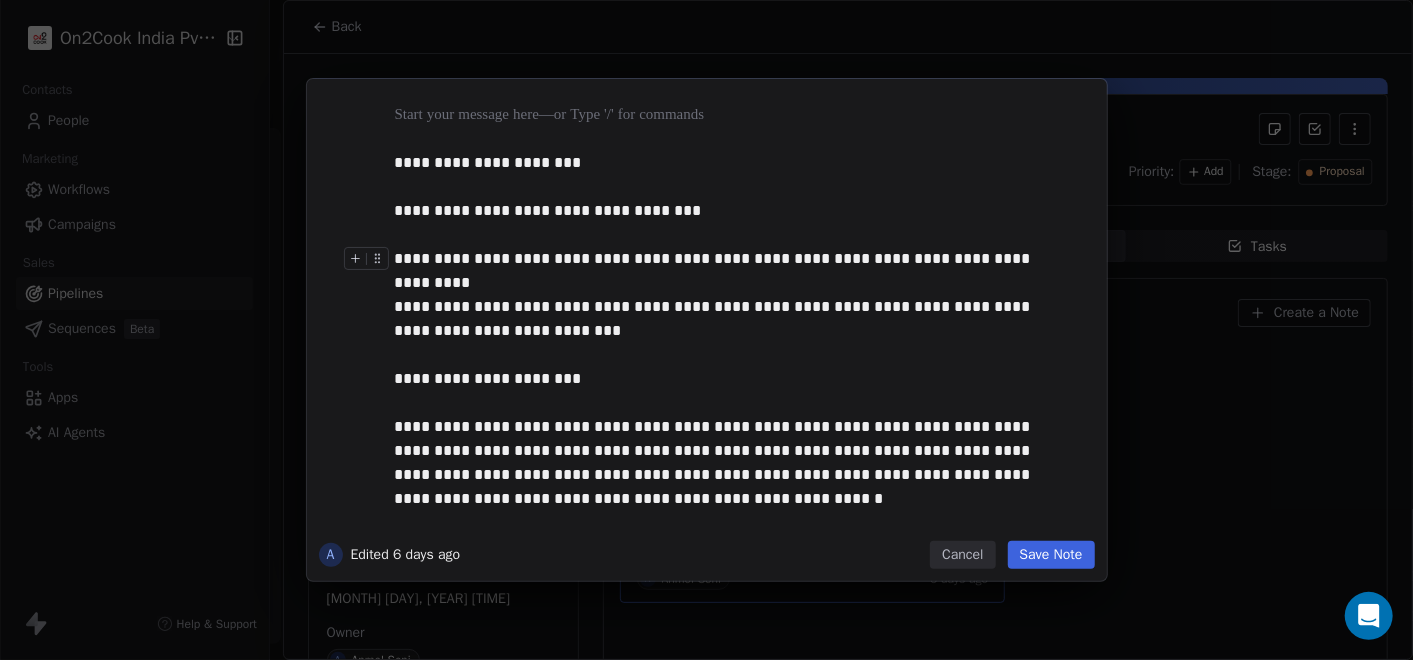 type 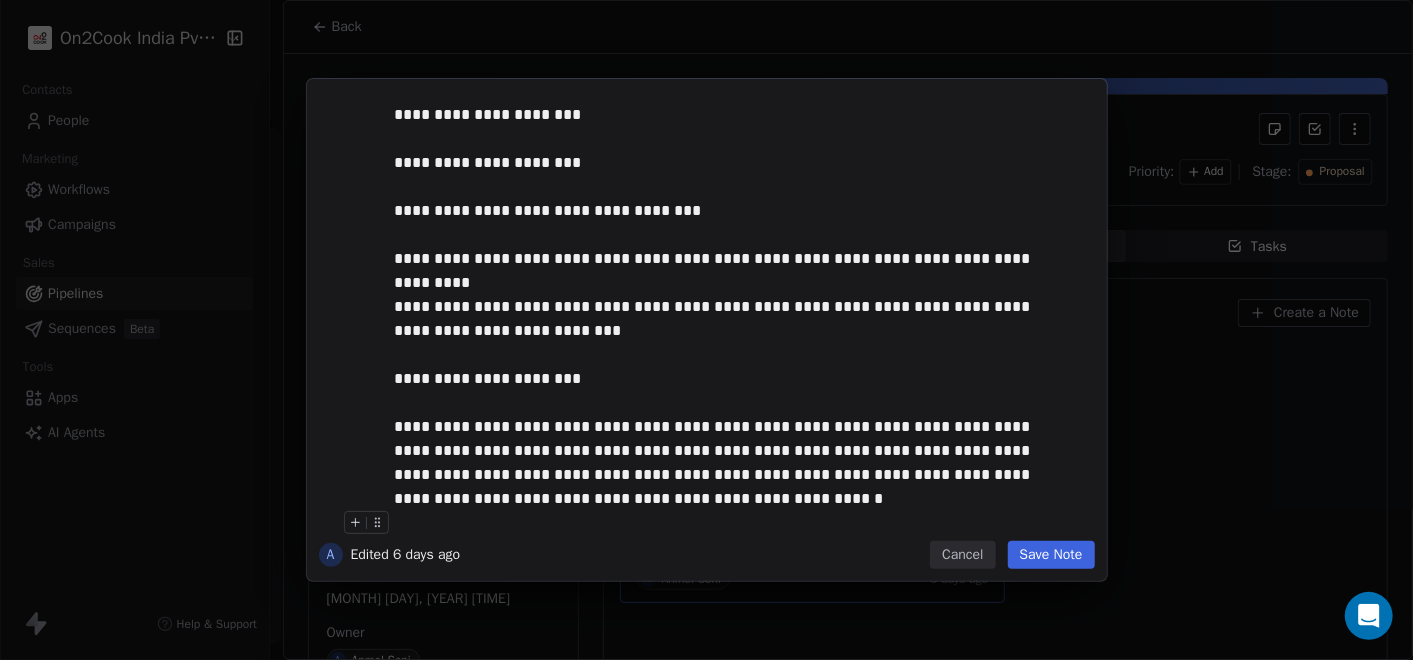 click on "Save Note" at bounding box center [1051, 555] 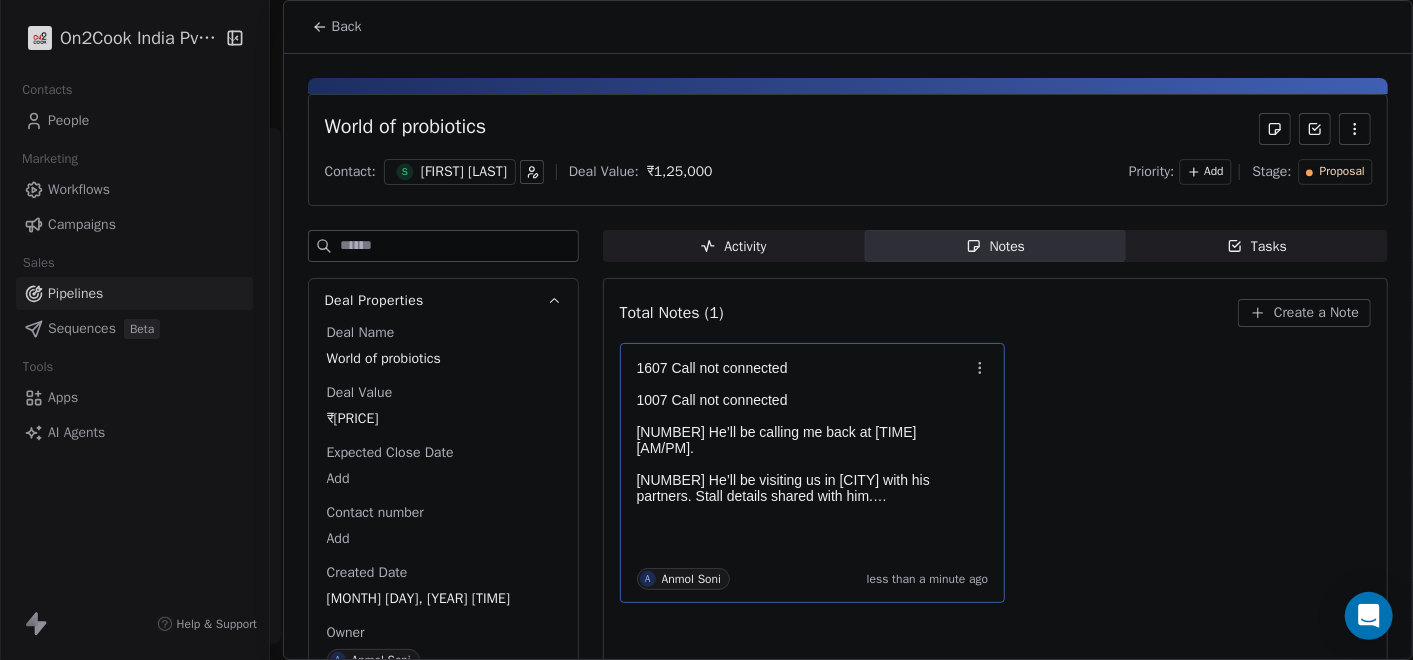 click 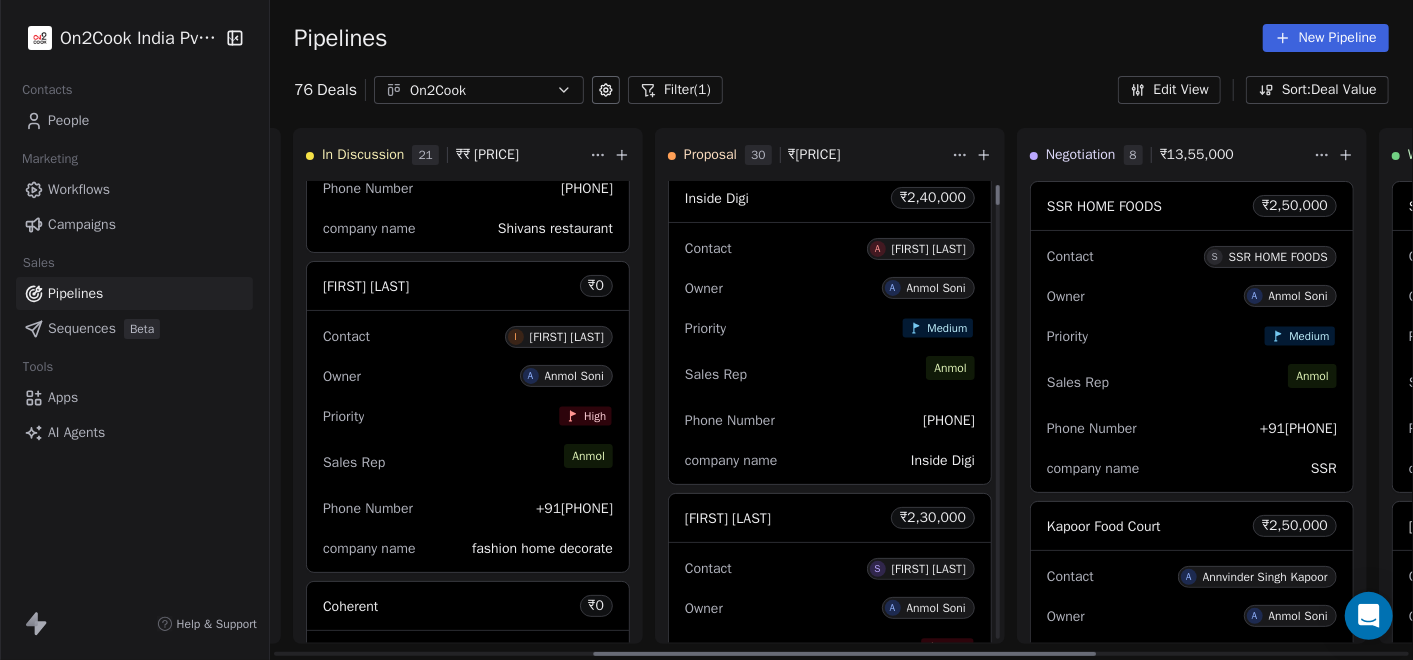 scroll, scrollTop: 0, scrollLeft: 0, axis: both 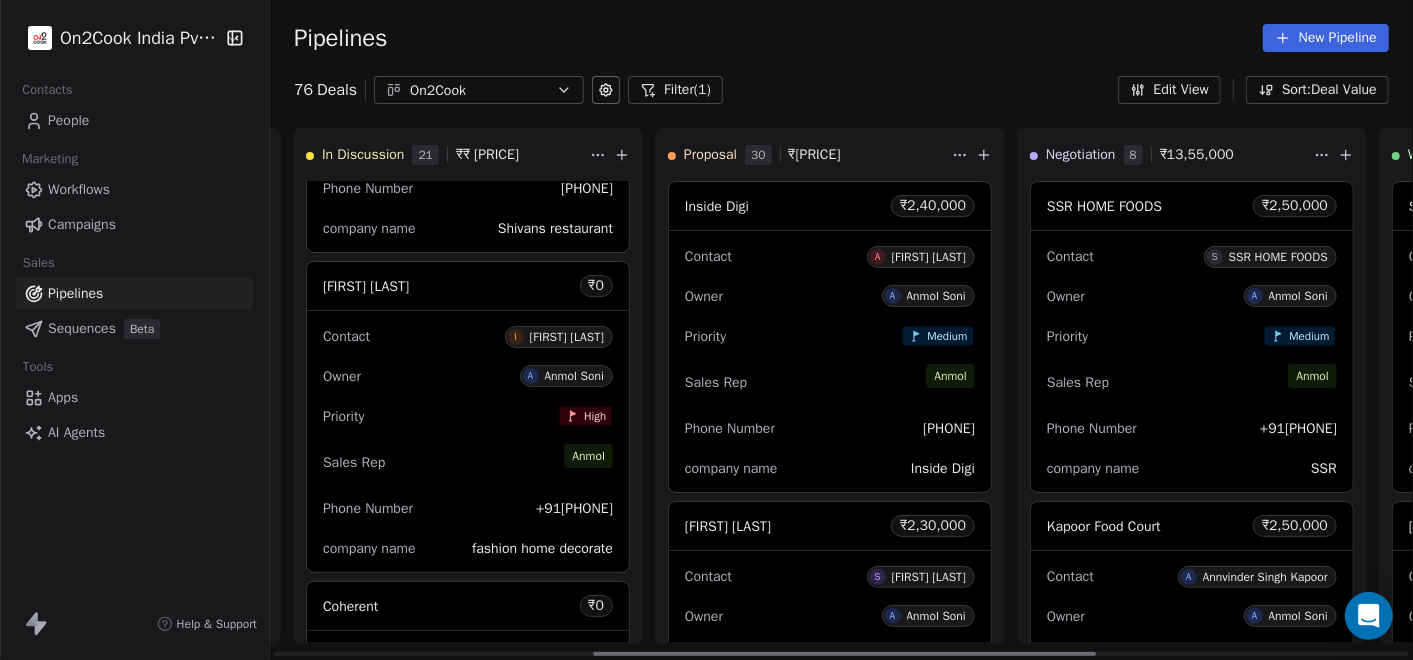 click on "Sales Rep [FIRST]" at bounding box center (830, 382) 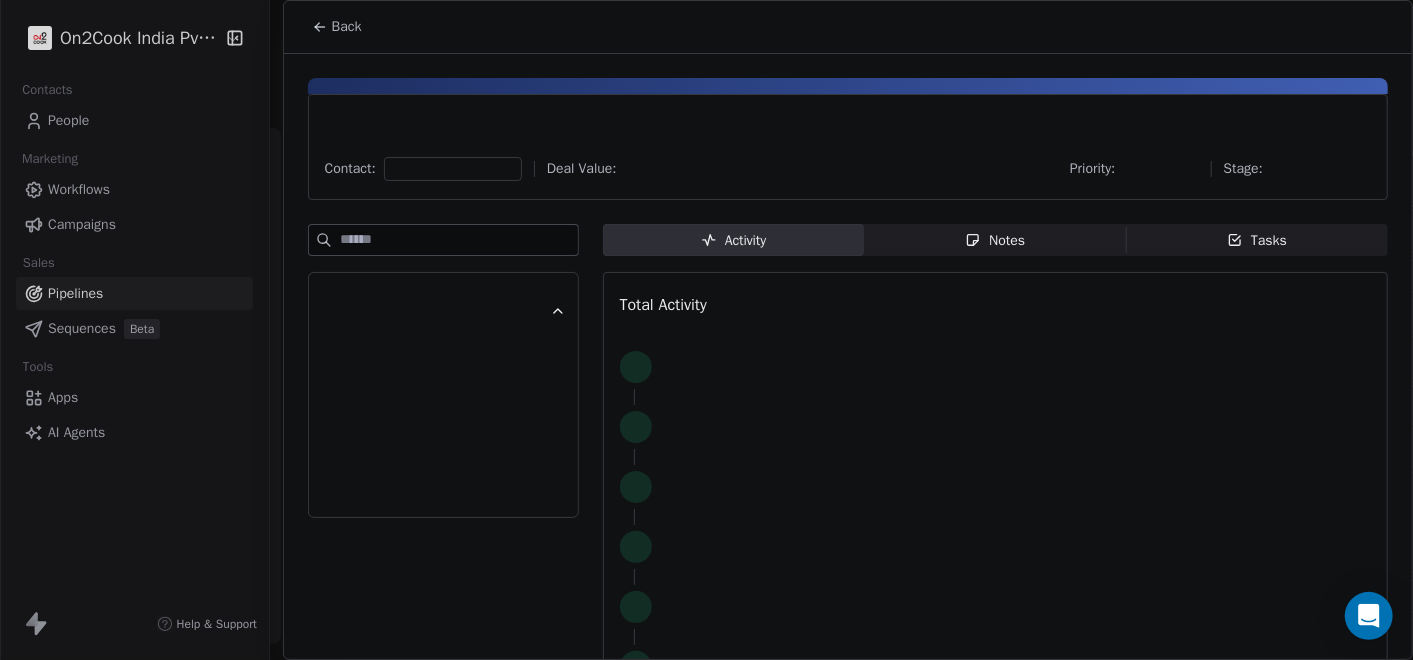 click on "Notes   Notes" at bounding box center (995, 240) 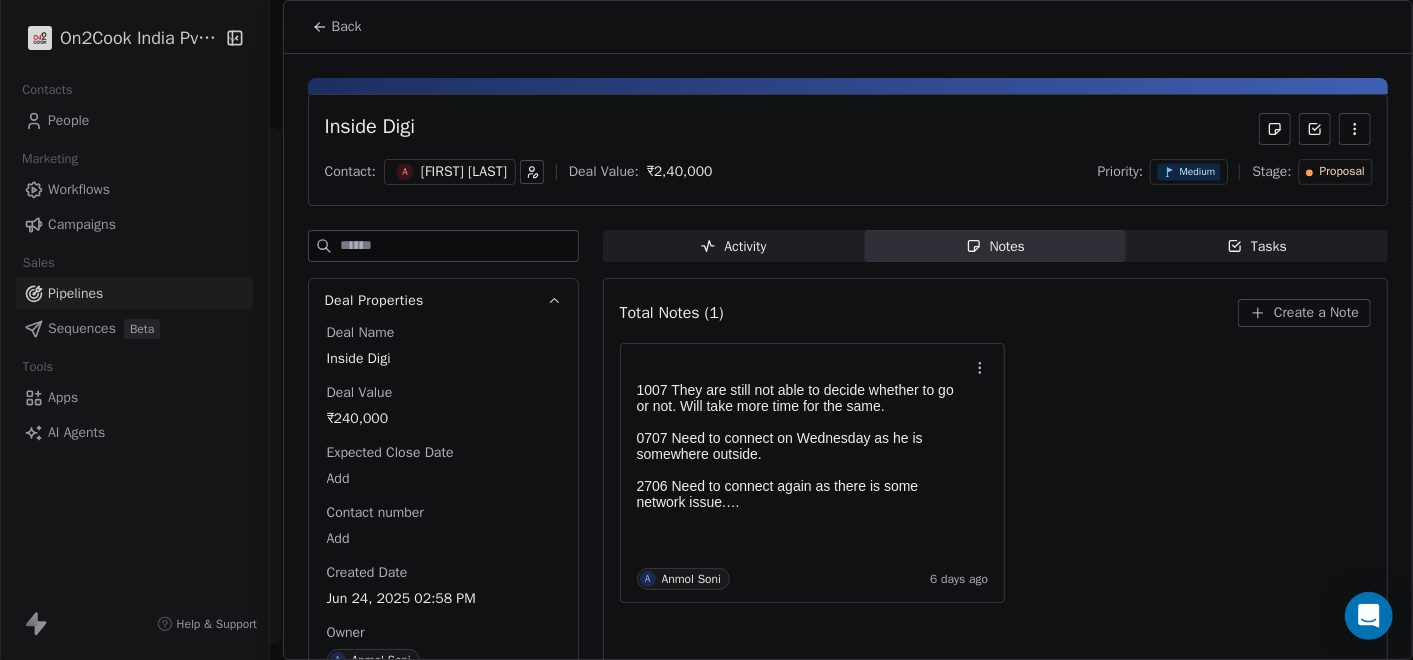 click on "Back" at bounding box center (848, 27) 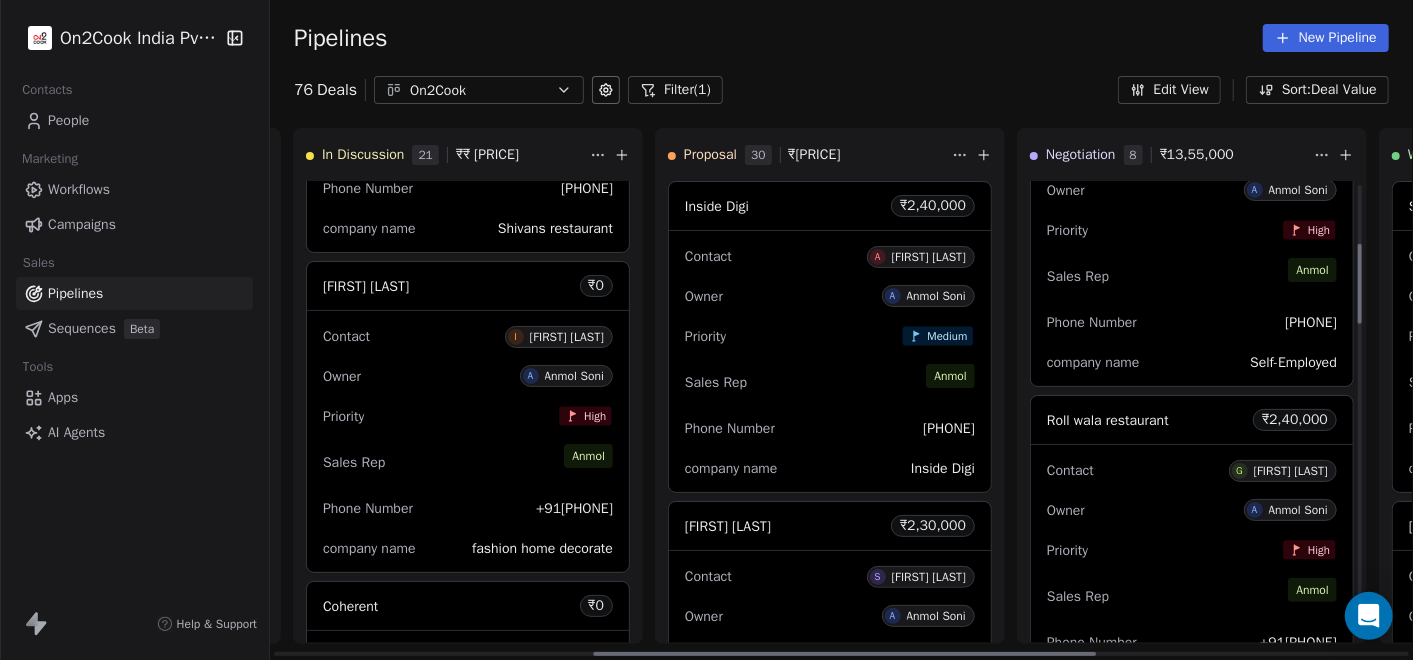 scroll, scrollTop: 444, scrollLeft: 0, axis: vertical 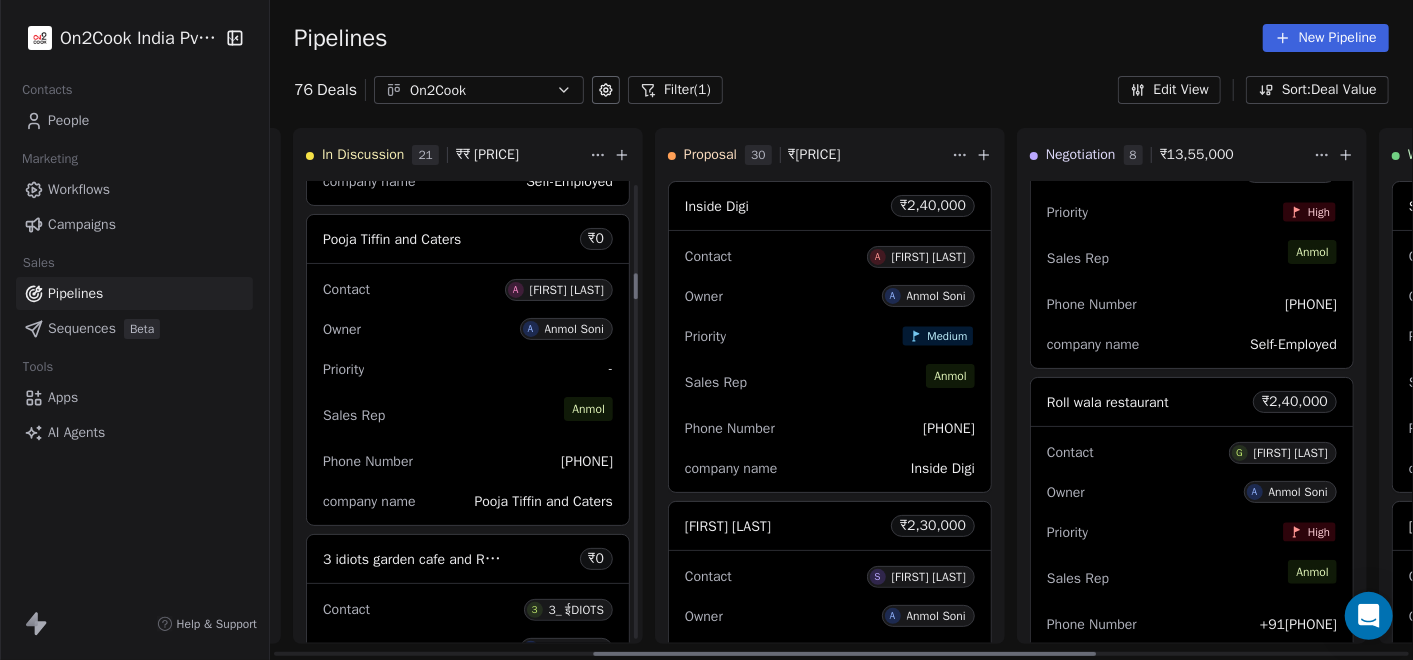 click on "Contact A [FIRST] [LAST] Owner A [FIRST] [LAST] Priority - Sales Rep [FIRST] Phone Number +91[PHONE] company name [COMPANY]" at bounding box center (468, 394) 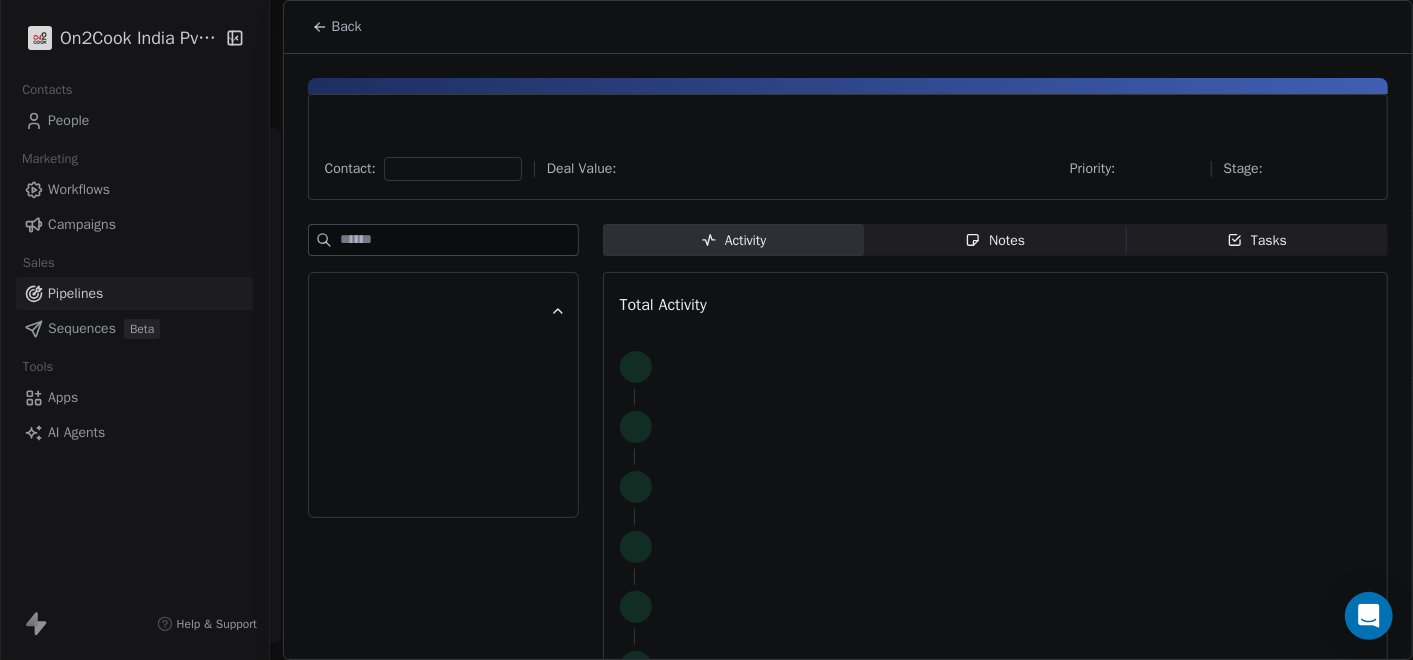 click on "Notes   Notes" at bounding box center [995, 240] 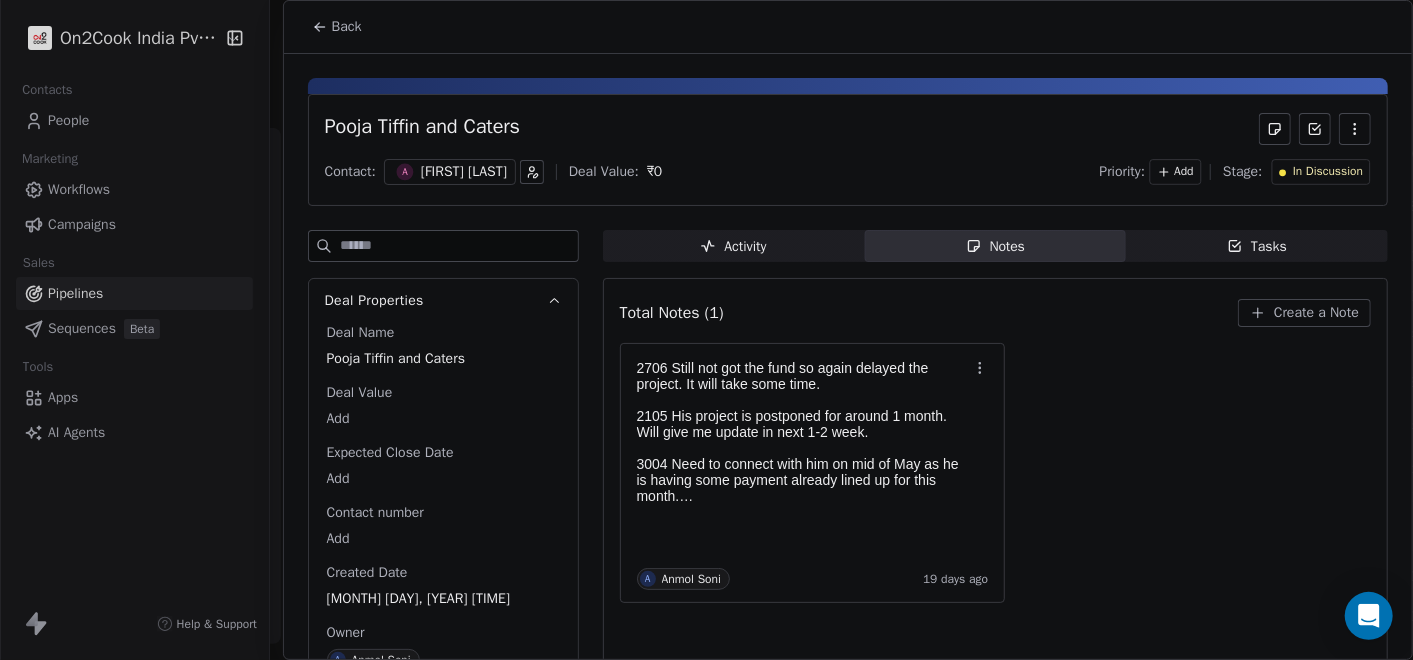 click on "Back" at bounding box center [347, 27] 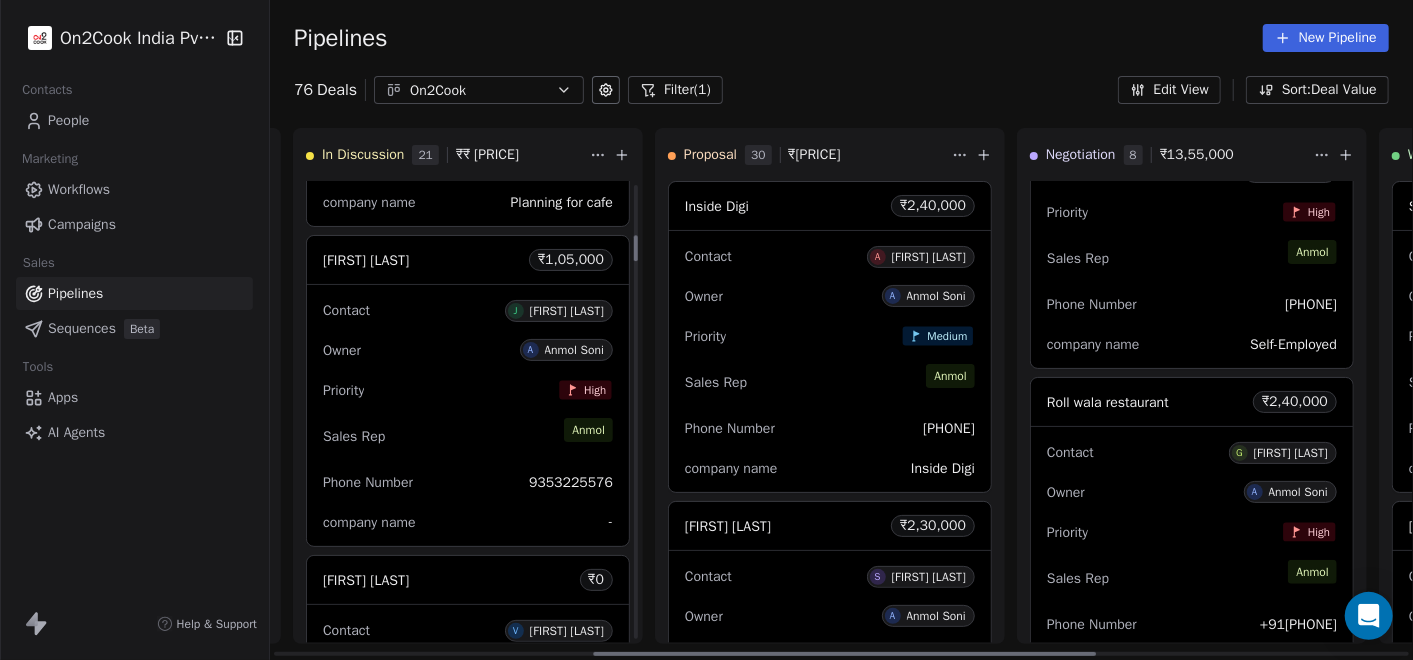 scroll, scrollTop: 888, scrollLeft: 0, axis: vertical 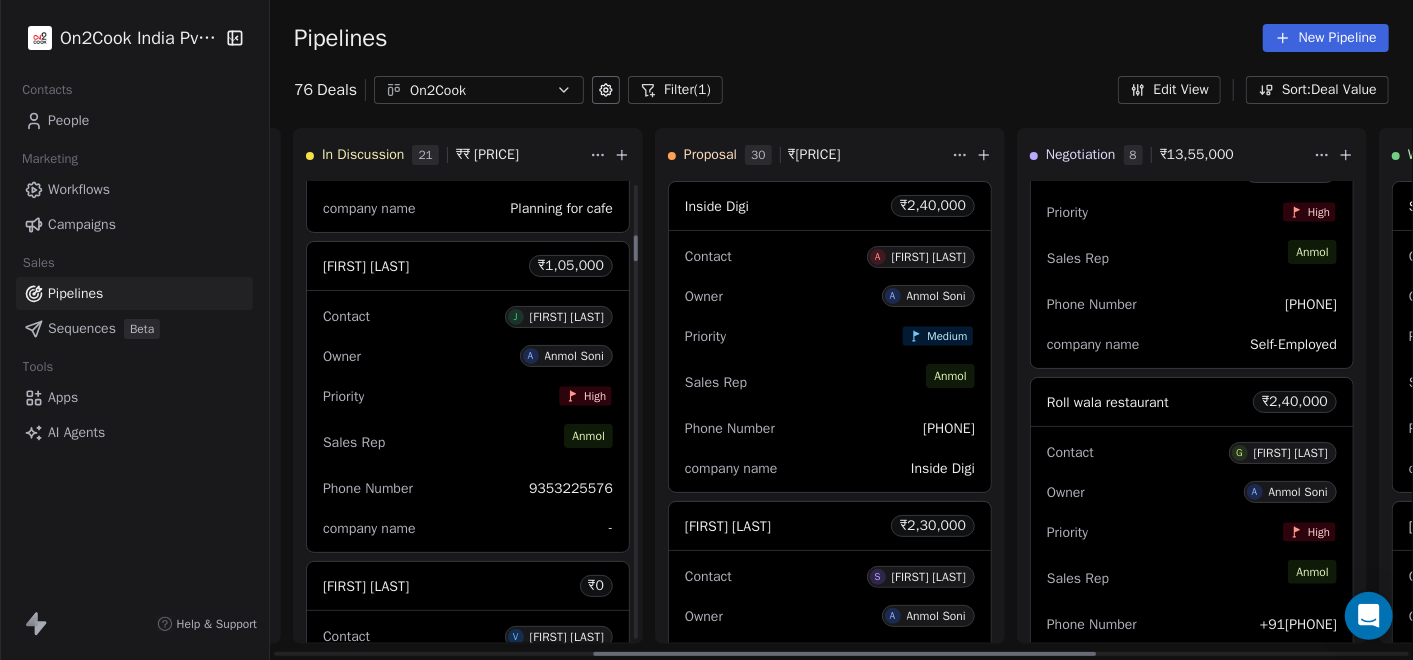 click on "Owner A [FIRST] [LAST]" at bounding box center [468, 356] 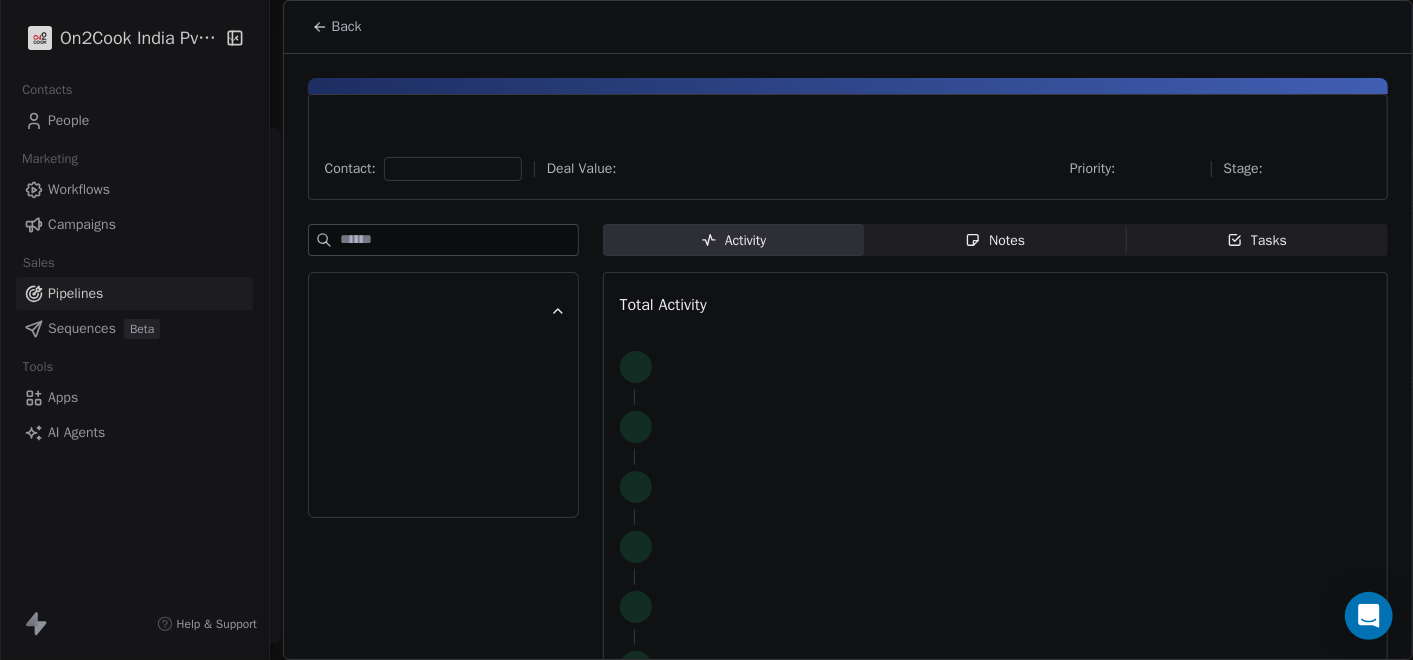 click on "Notes   Notes" at bounding box center [995, 240] 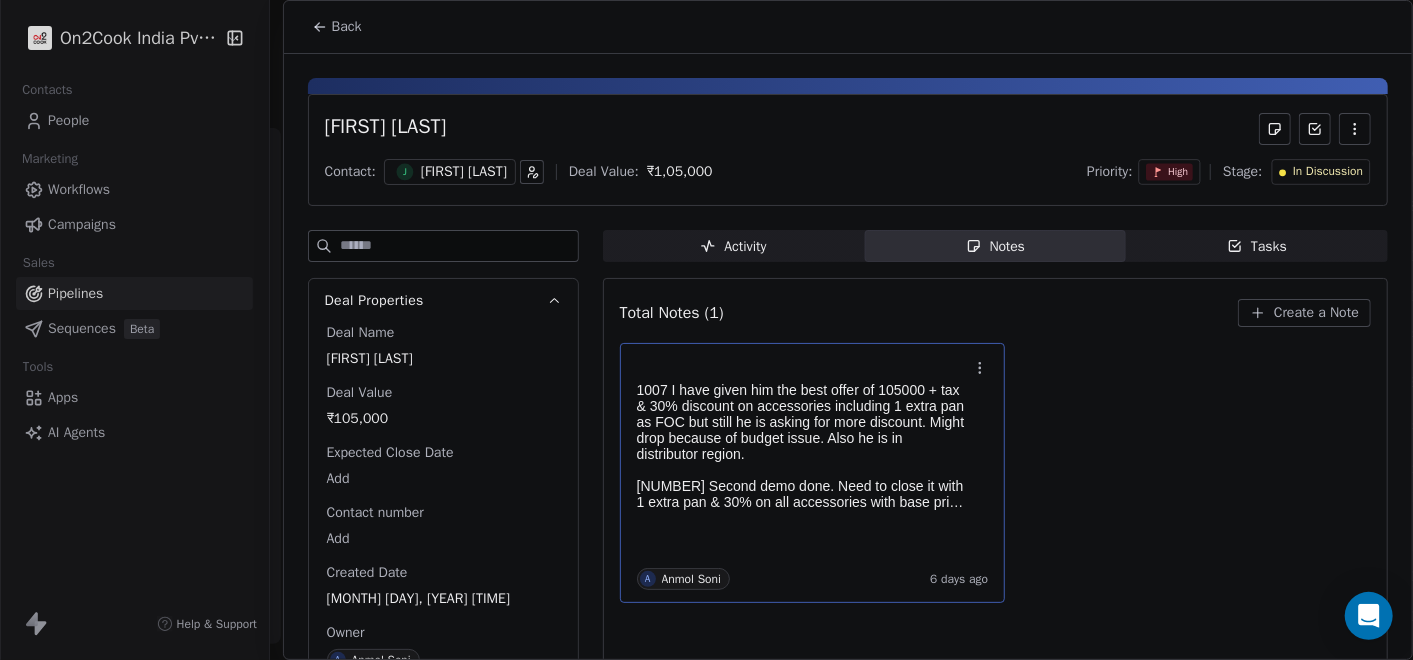 click on "1007 I have given him the best offer of 105000 + tax & 30% discount on accessories including 1 extra pan as FOC but still he is asking for more discount. Might drop because of budget issue. Also he is in distributor region." at bounding box center (803, 422) 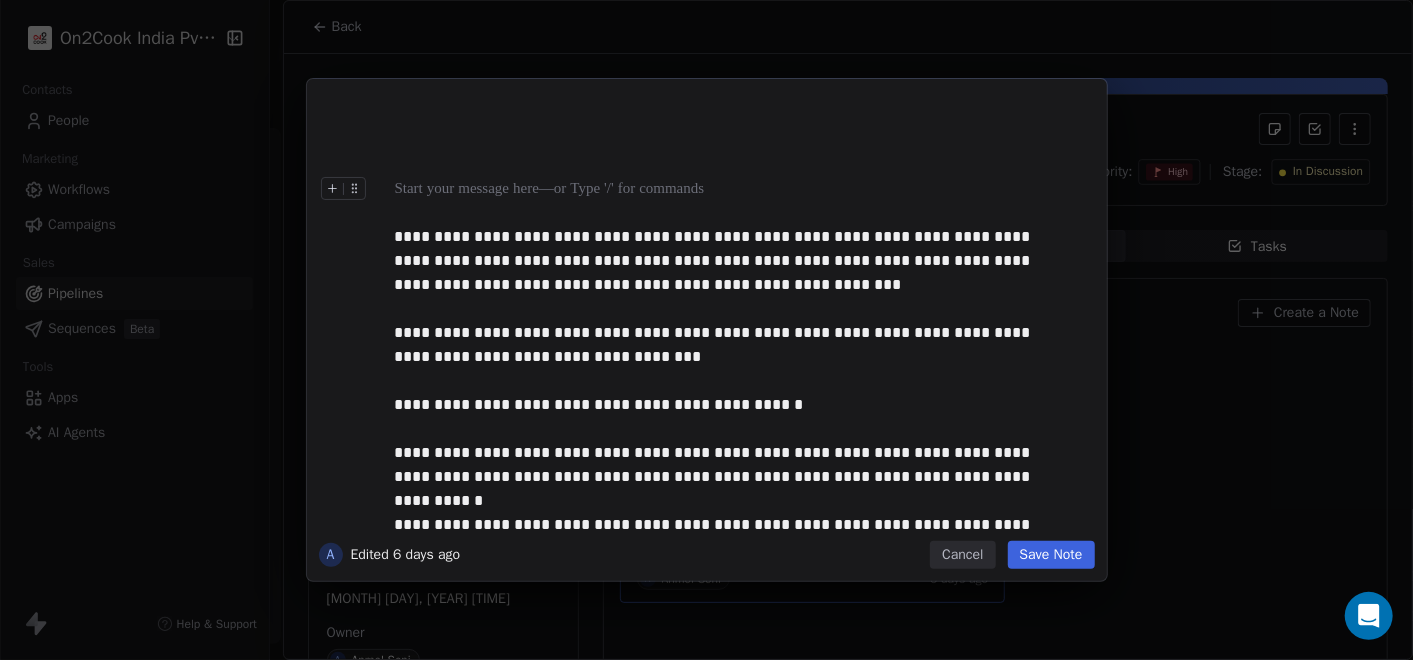 type 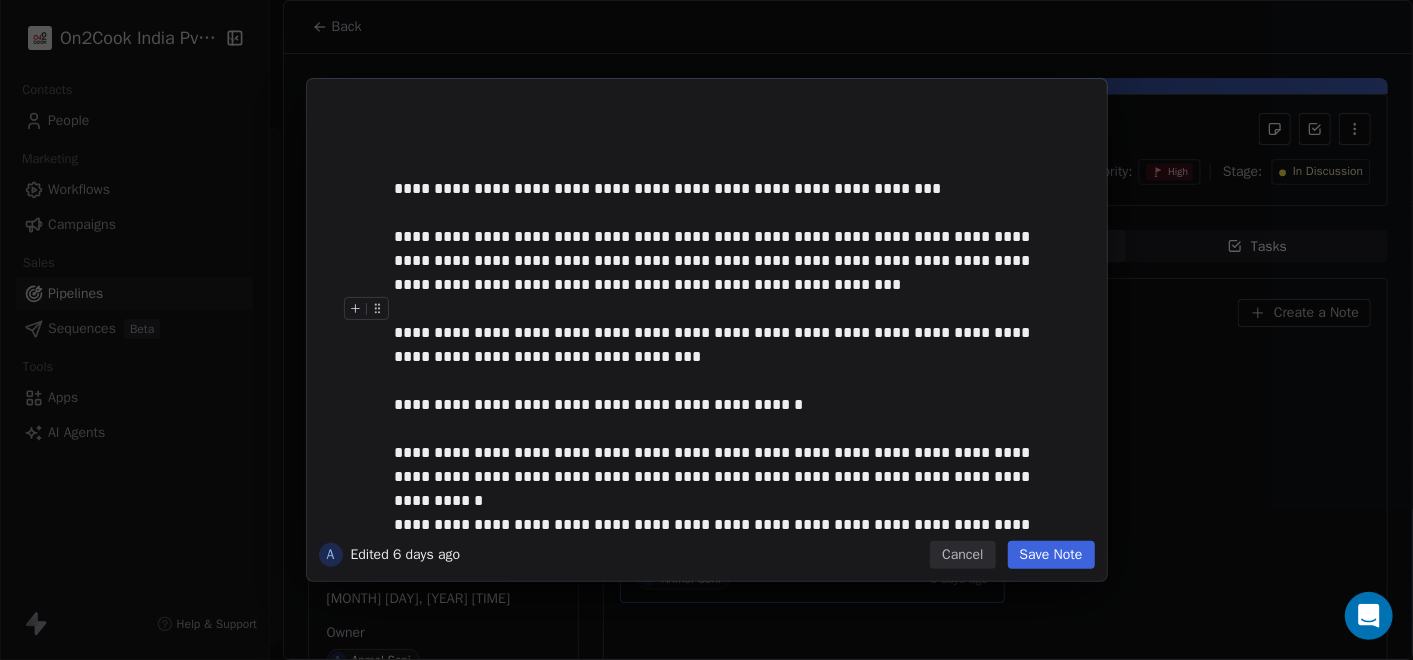 click on "Save Note" at bounding box center [1051, 555] 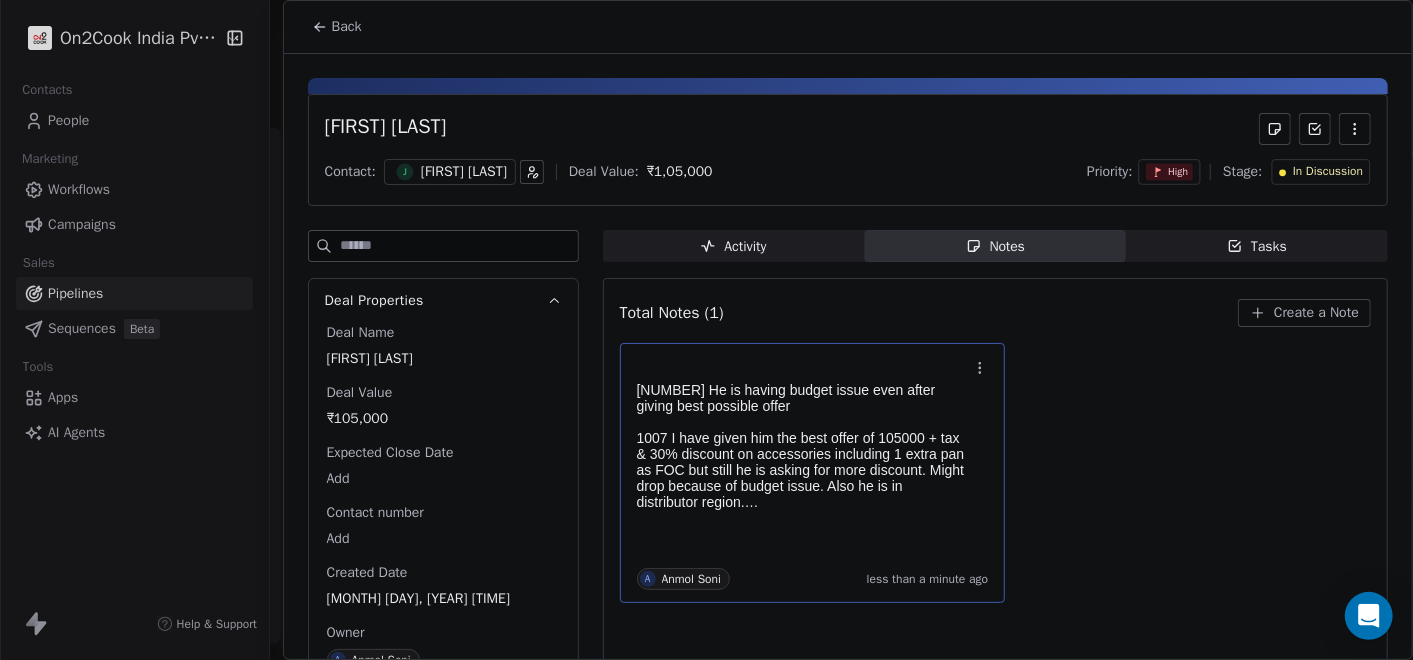 click on "In Discussion" at bounding box center (1328, 172) 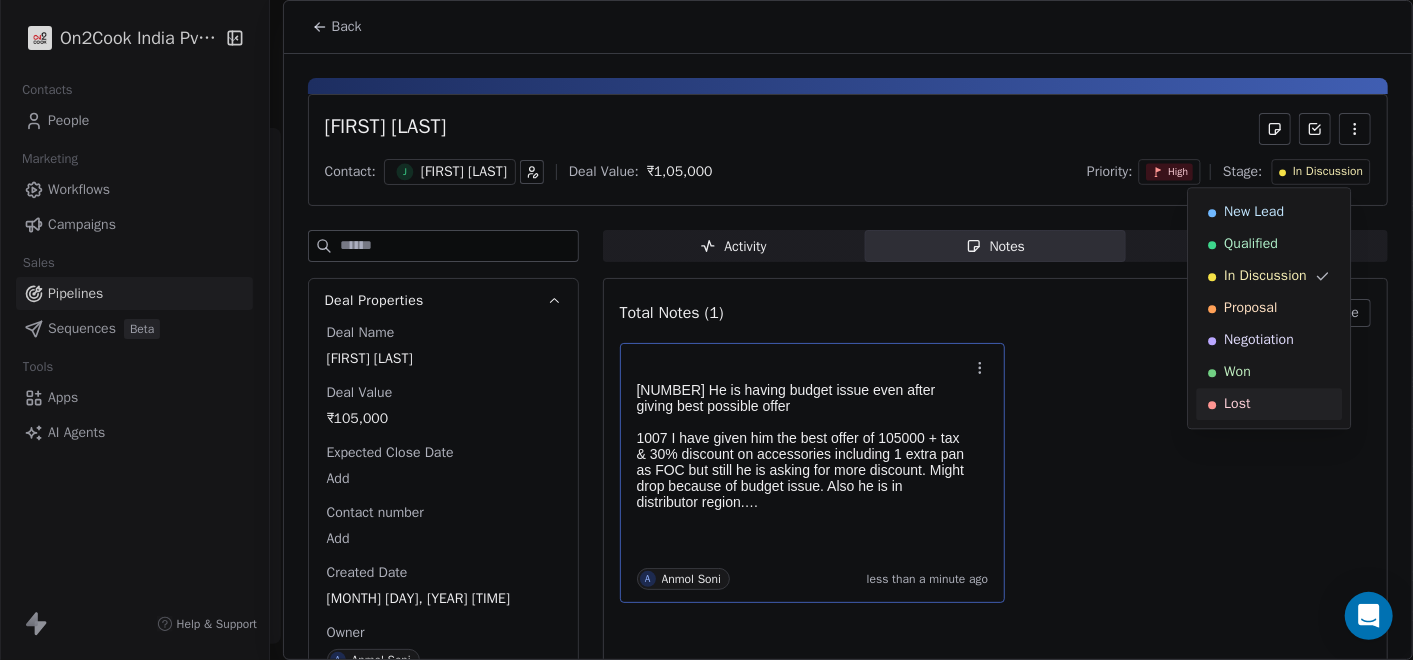 click on "Lost" at bounding box center (1269, 404) 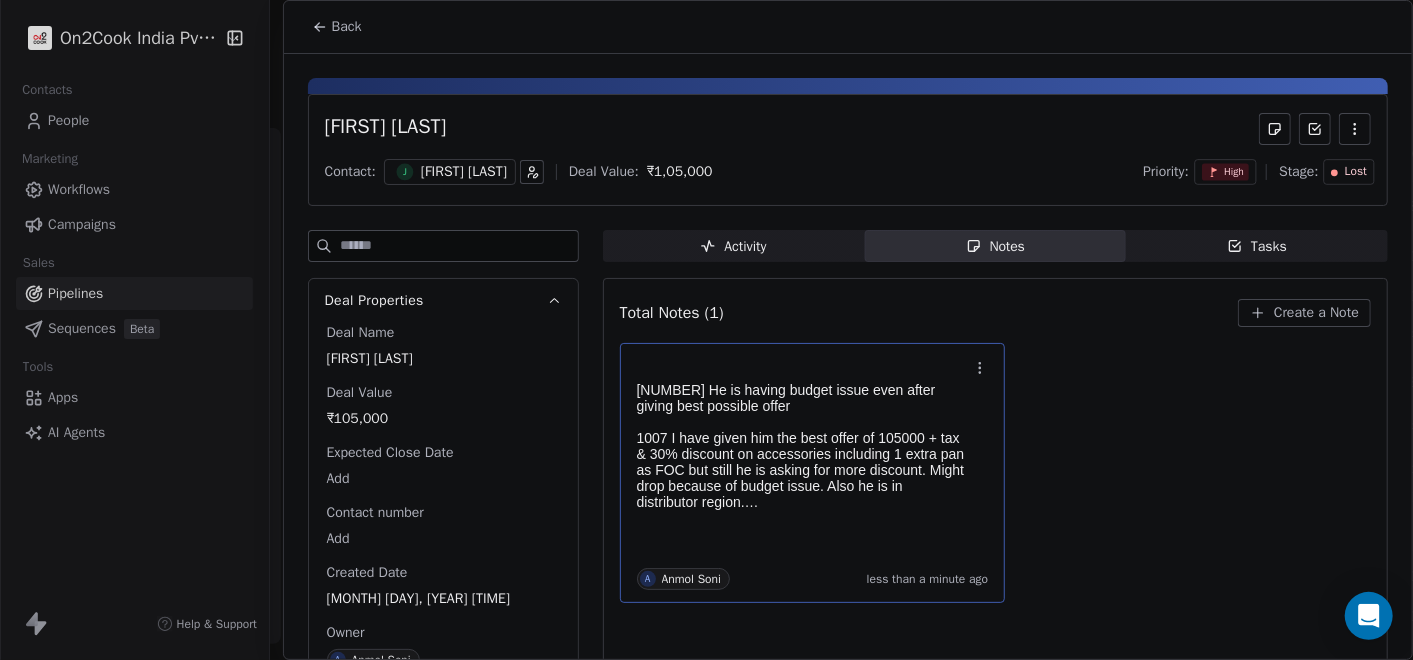 click on "Back" at bounding box center (337, 27) 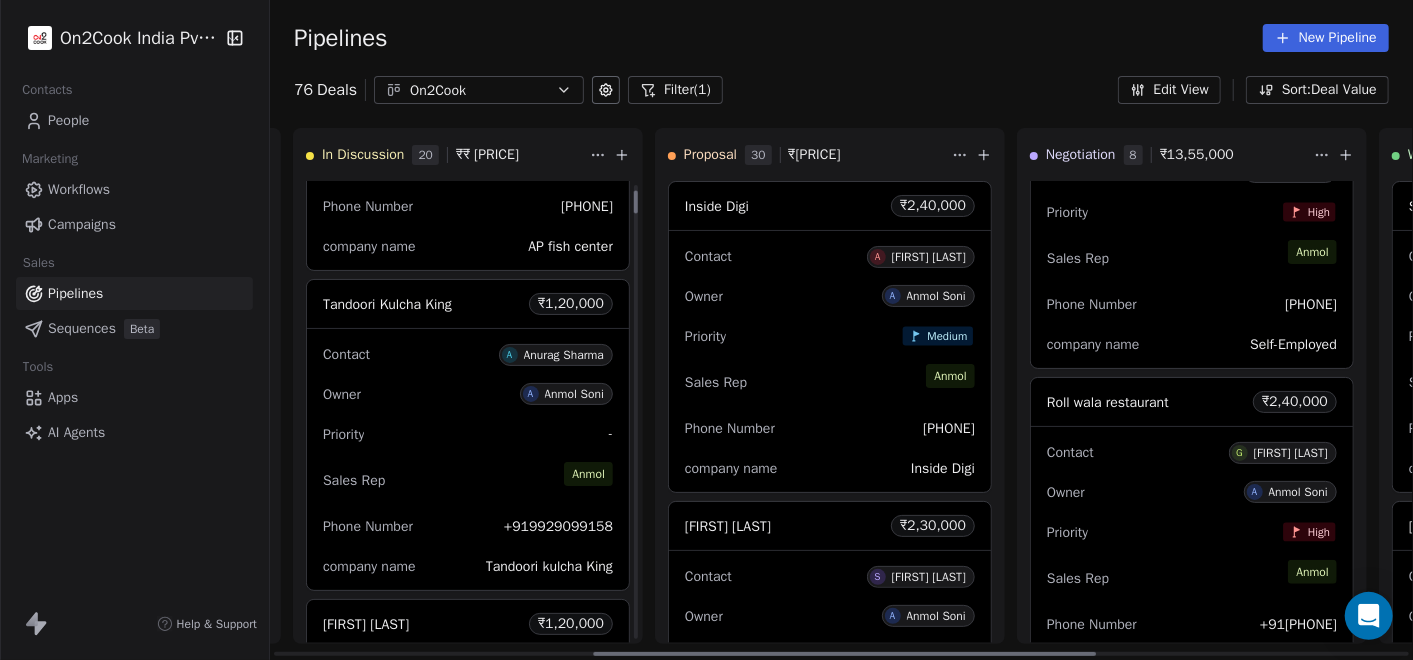 scroll, scrollTop: 0, scrollLeft: 0, axis: both 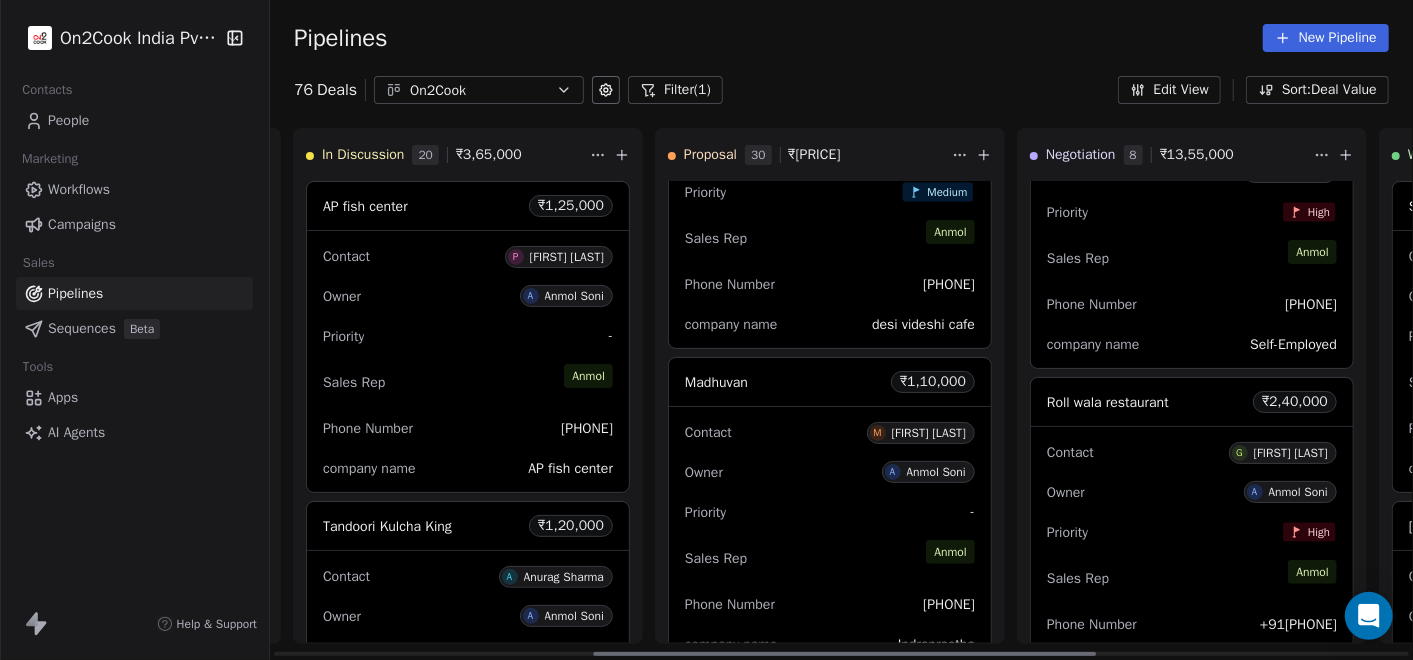 click on "Priority -" at bounding box center (830, 512) 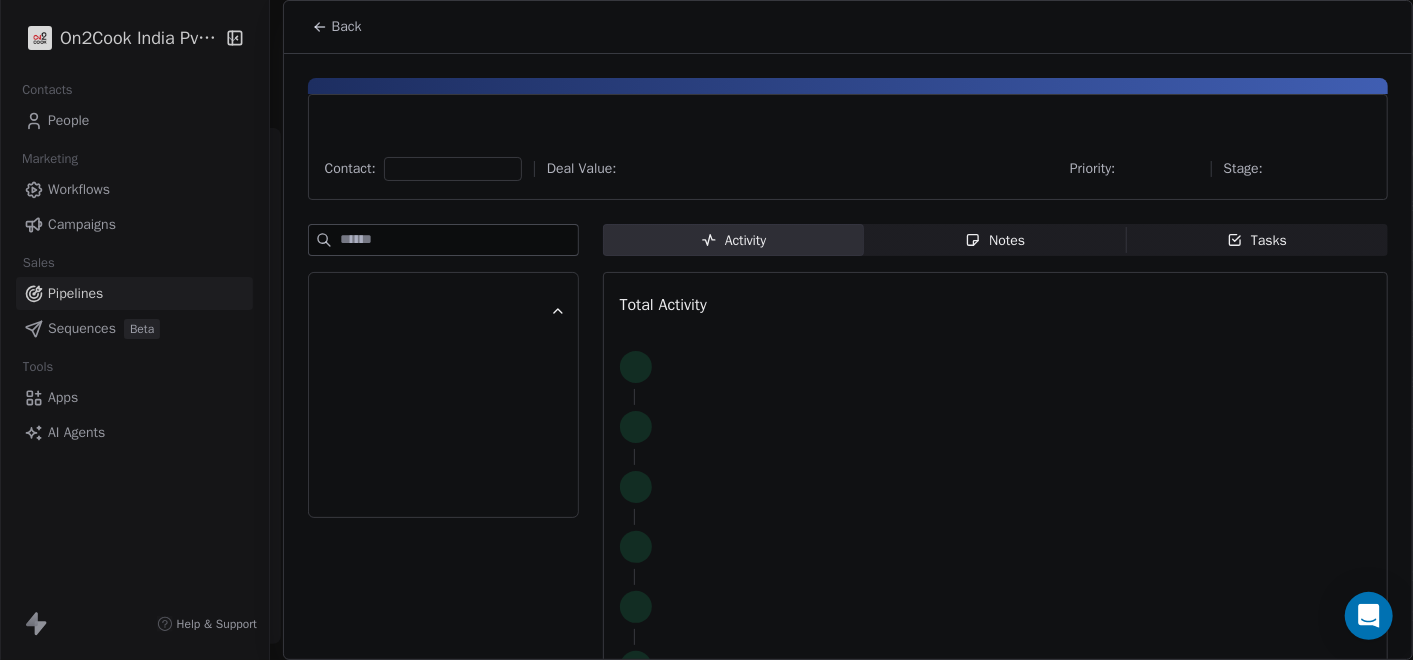 click on "Notes   Notes" at bounding box center [995, 240] 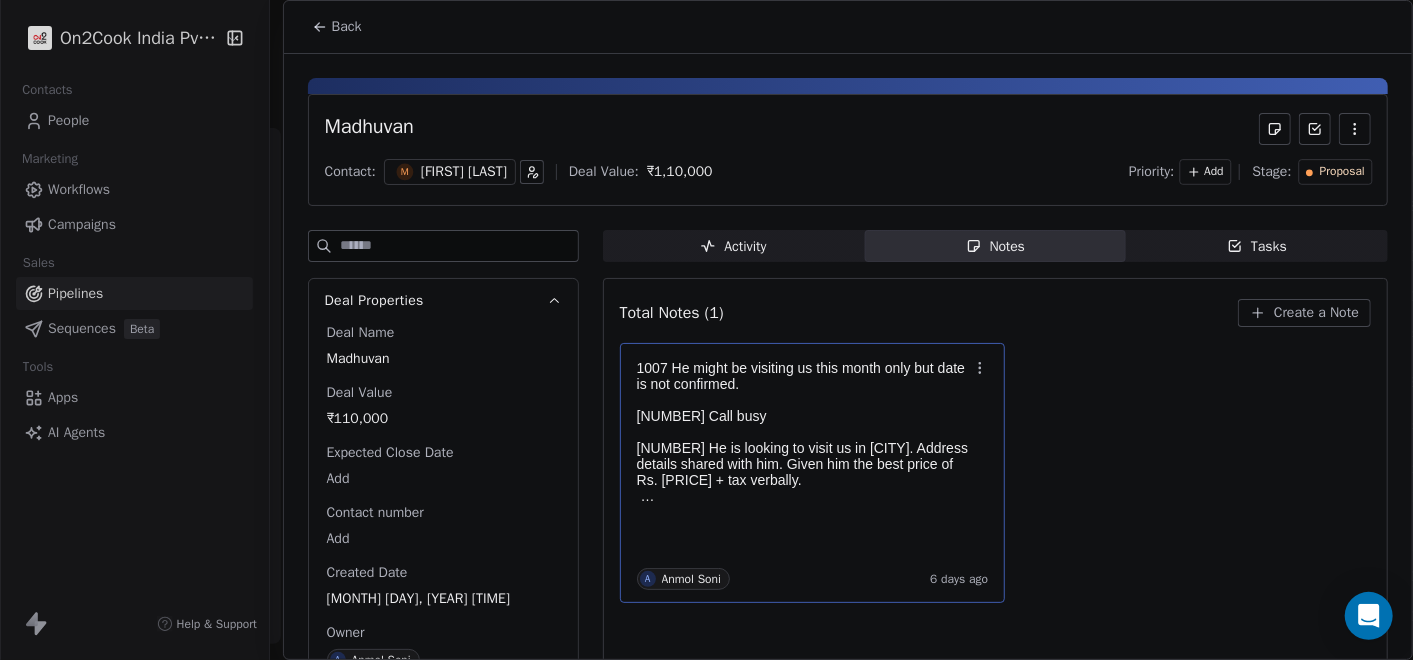 click at bounding box center [803, 400] 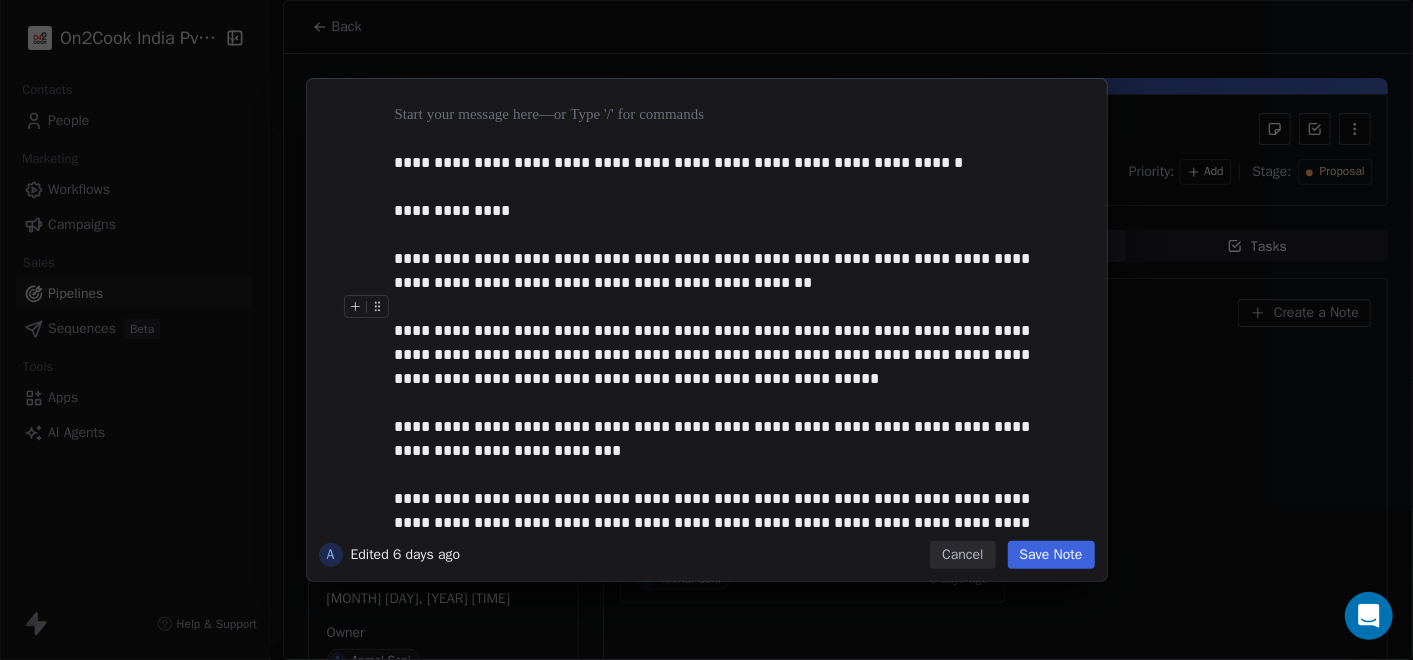 type 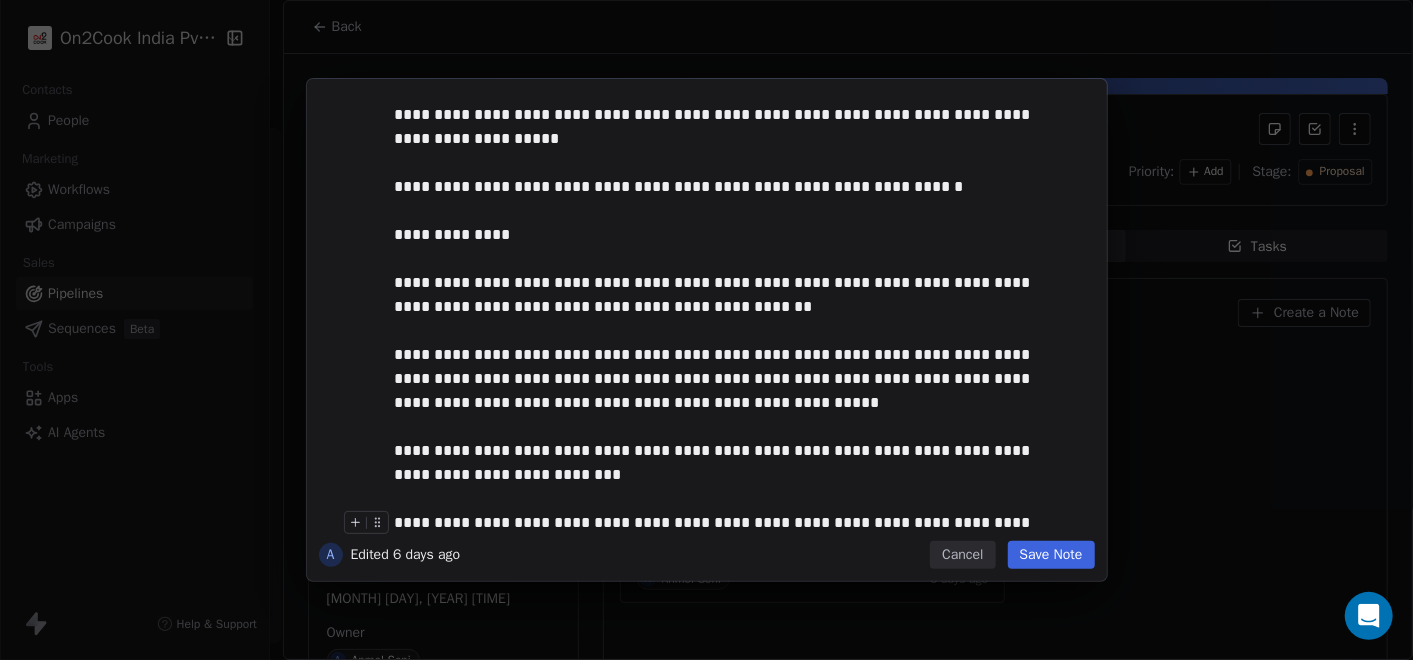 click on "Save Note" at bounding box center (1051, 555) 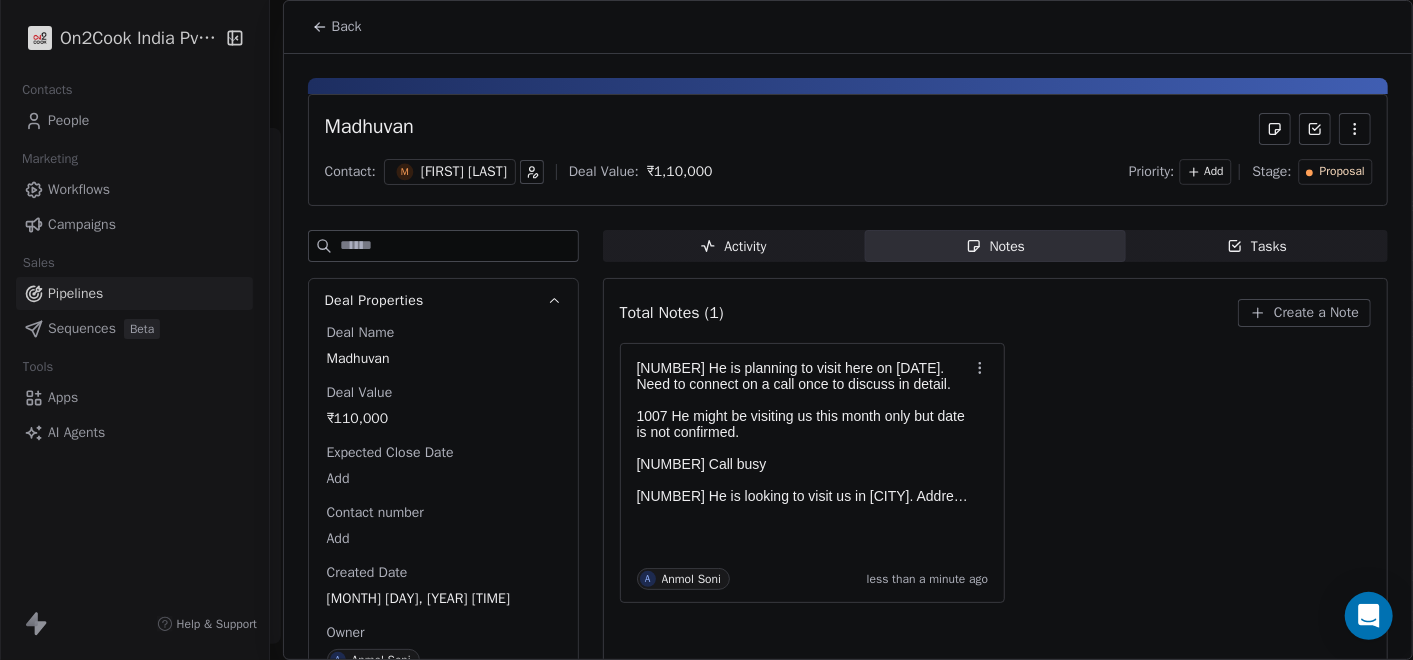 click 